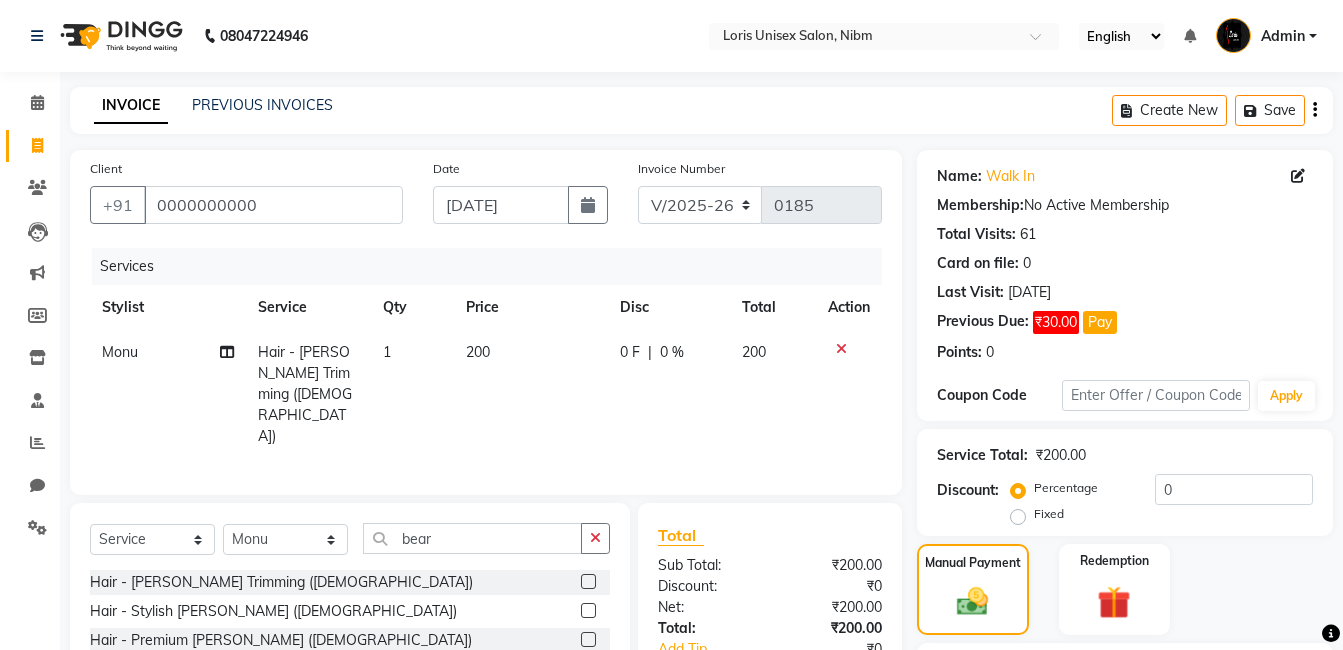 select on "2893" 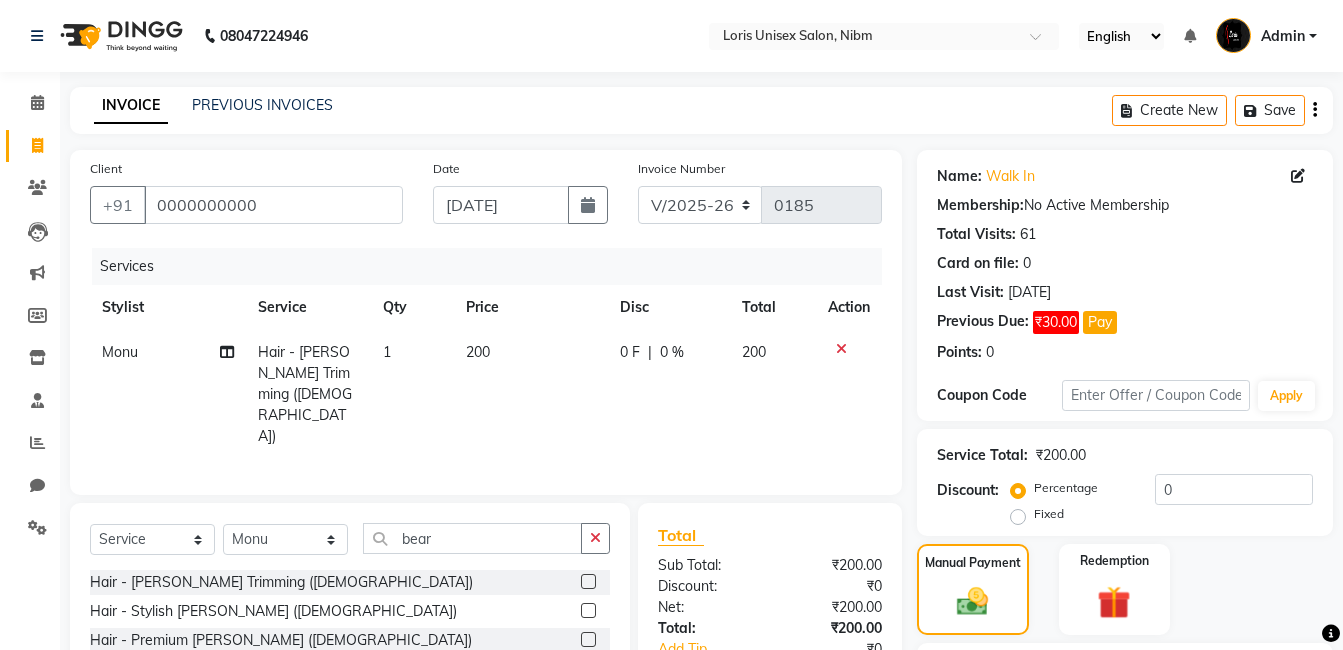 scroll, scrollTop: 213, scrollLeft: 0, axis: vertical 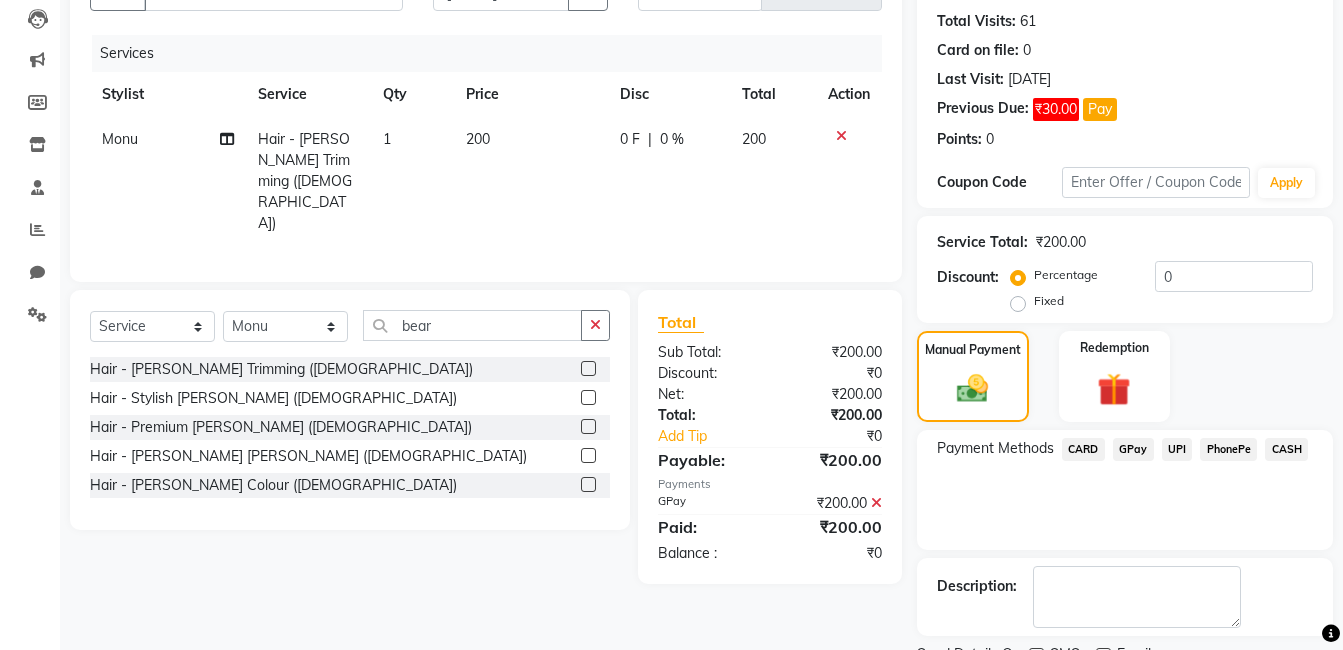 click on "GPay" 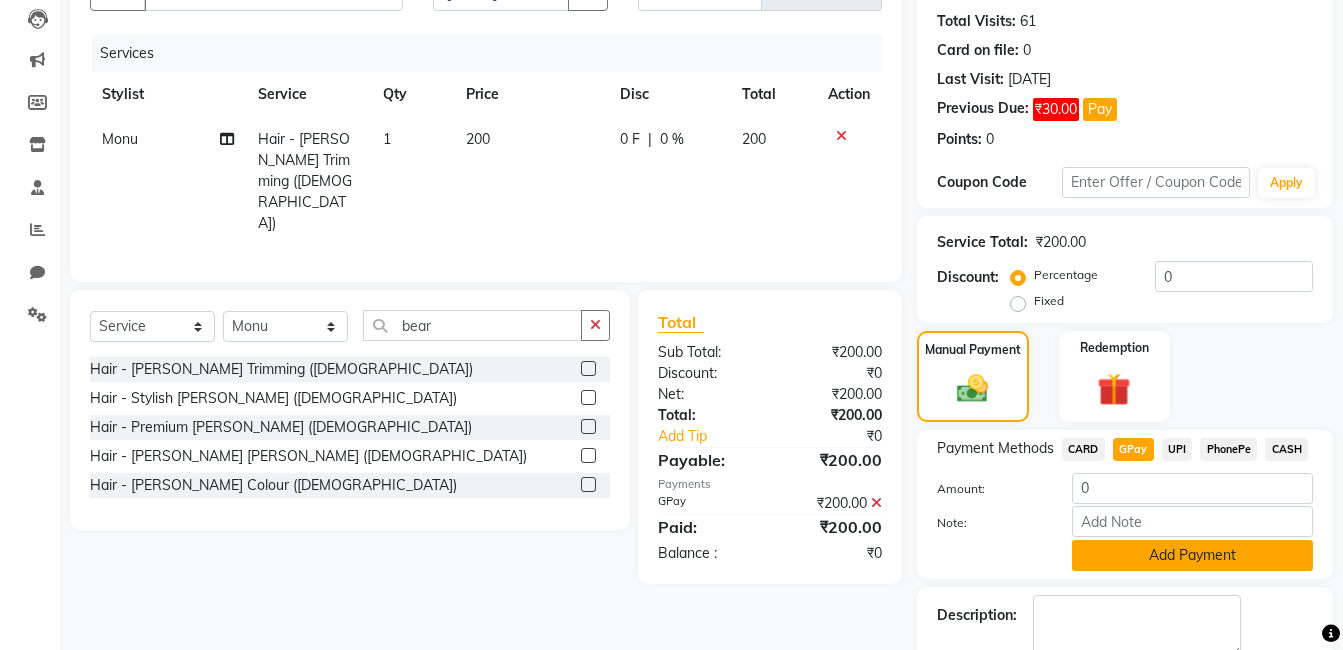 click on "Add Payment" 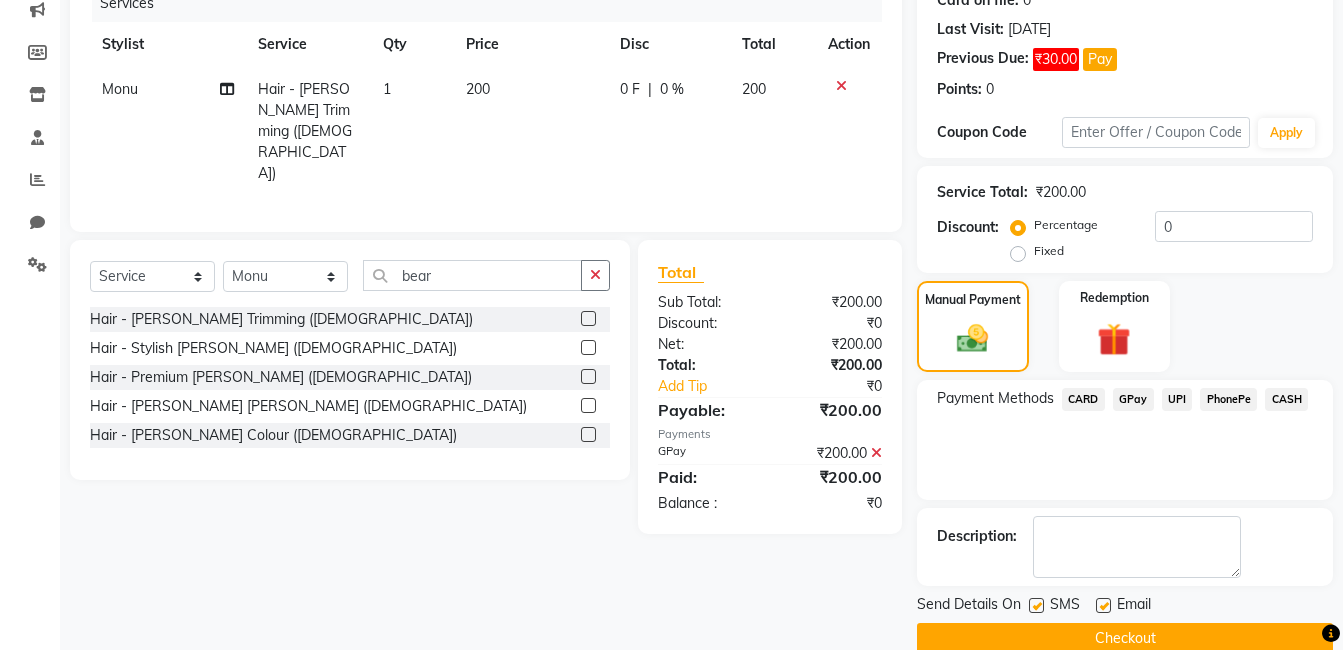 scroll, scrollTop: 297, scrollLeft: 0, axis: vertical 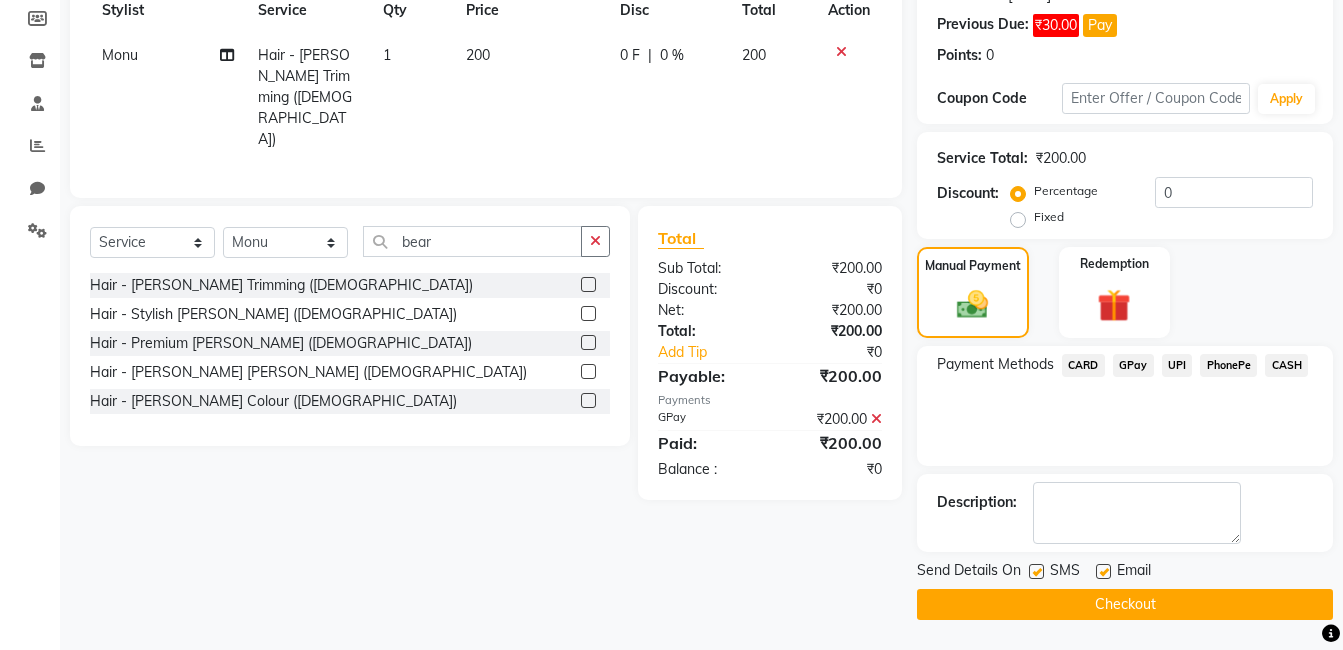 click on "Checkout" 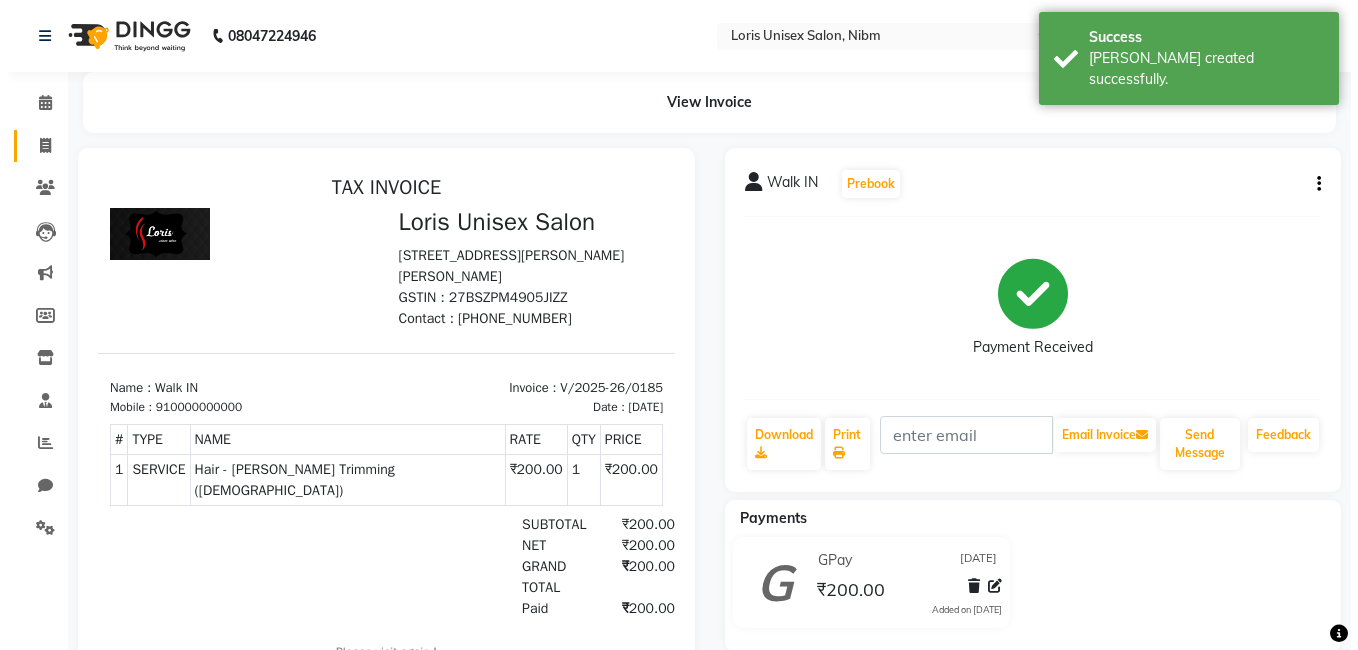 scroll, scrollTop: 0, scrollLeft: 0, axis: both 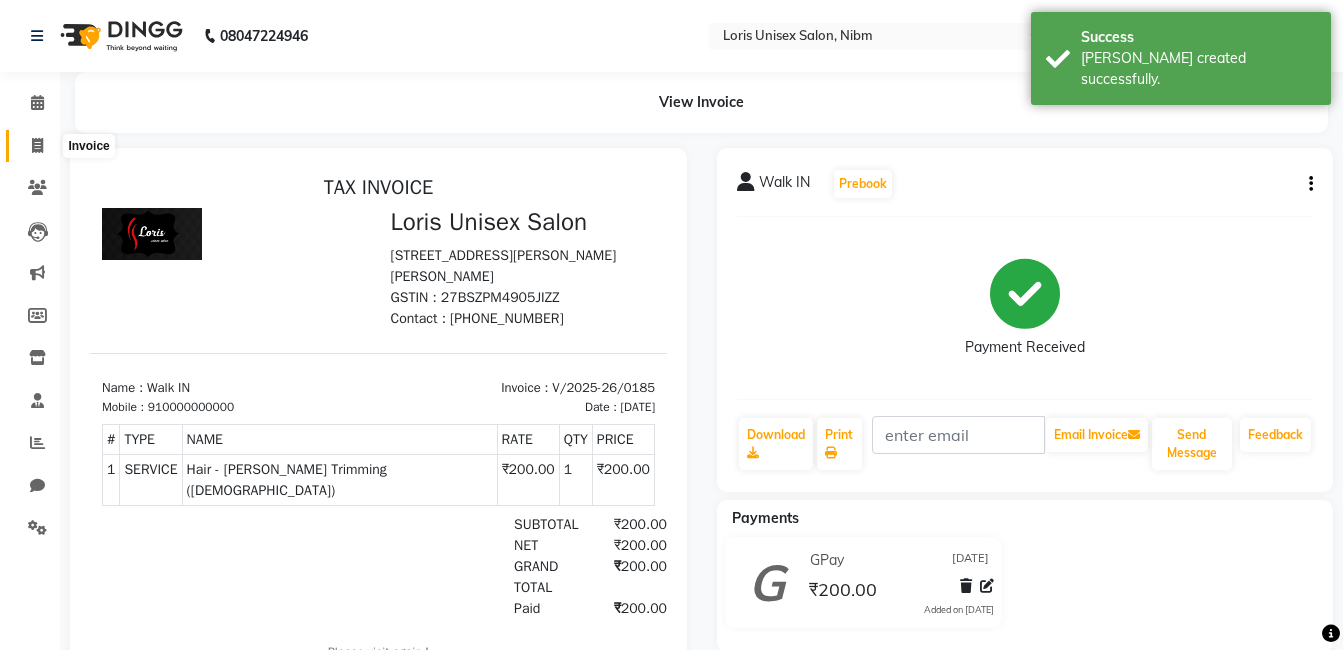 click 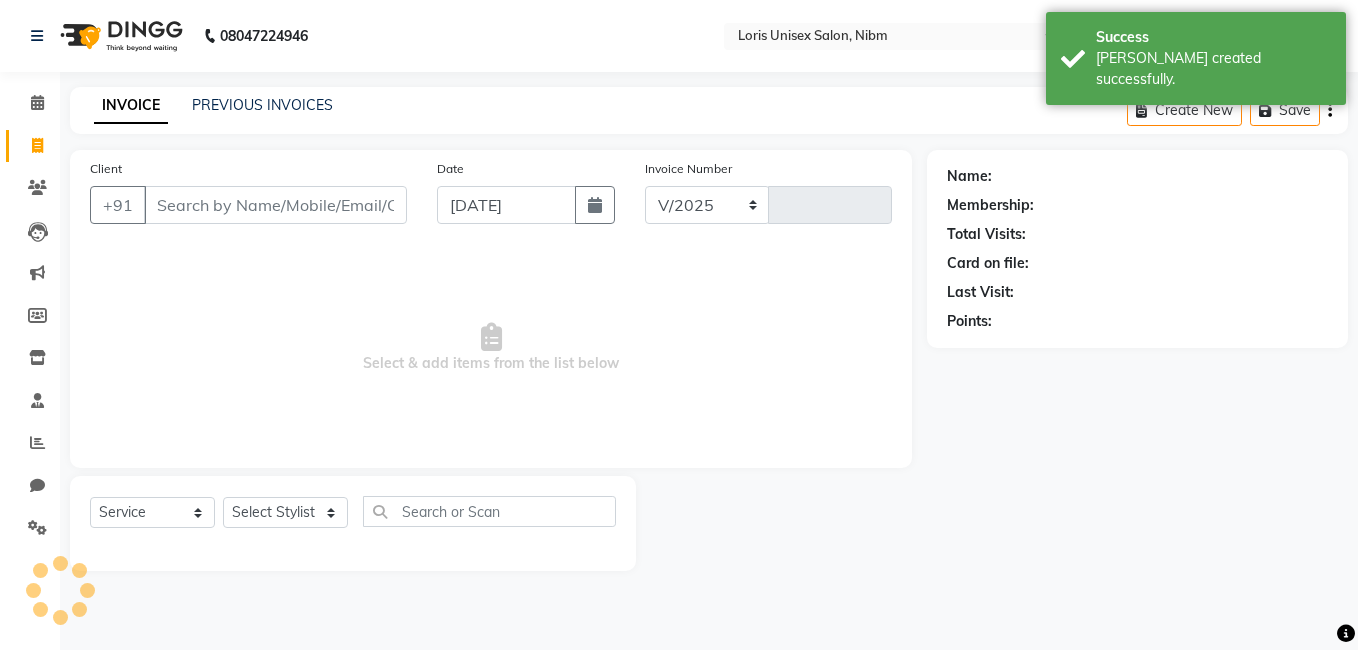 select on "2893" 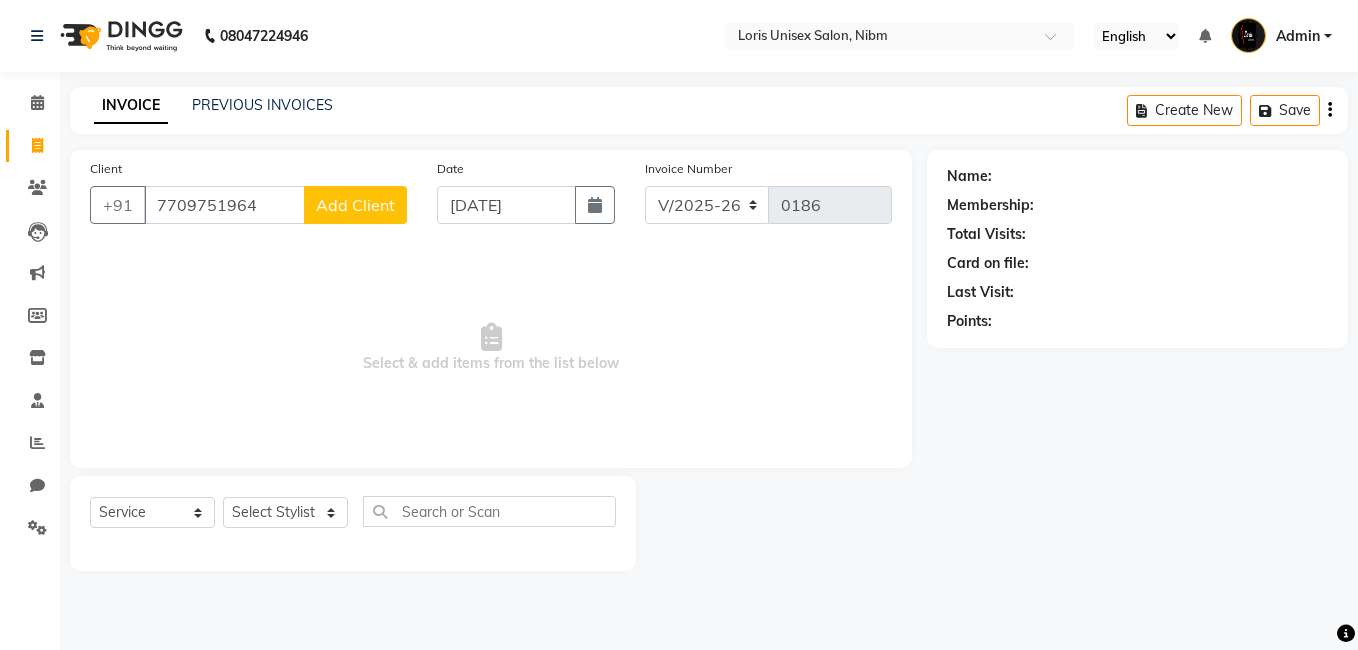 type on "7709751964" 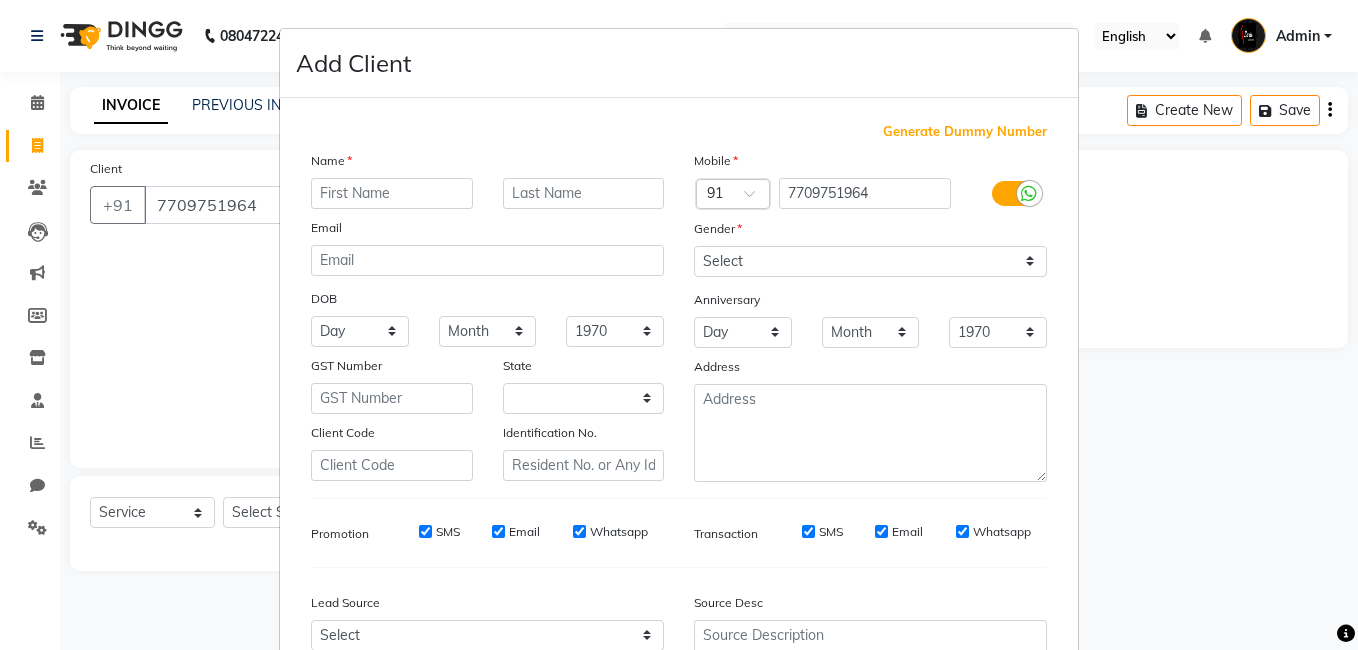 select on "22" 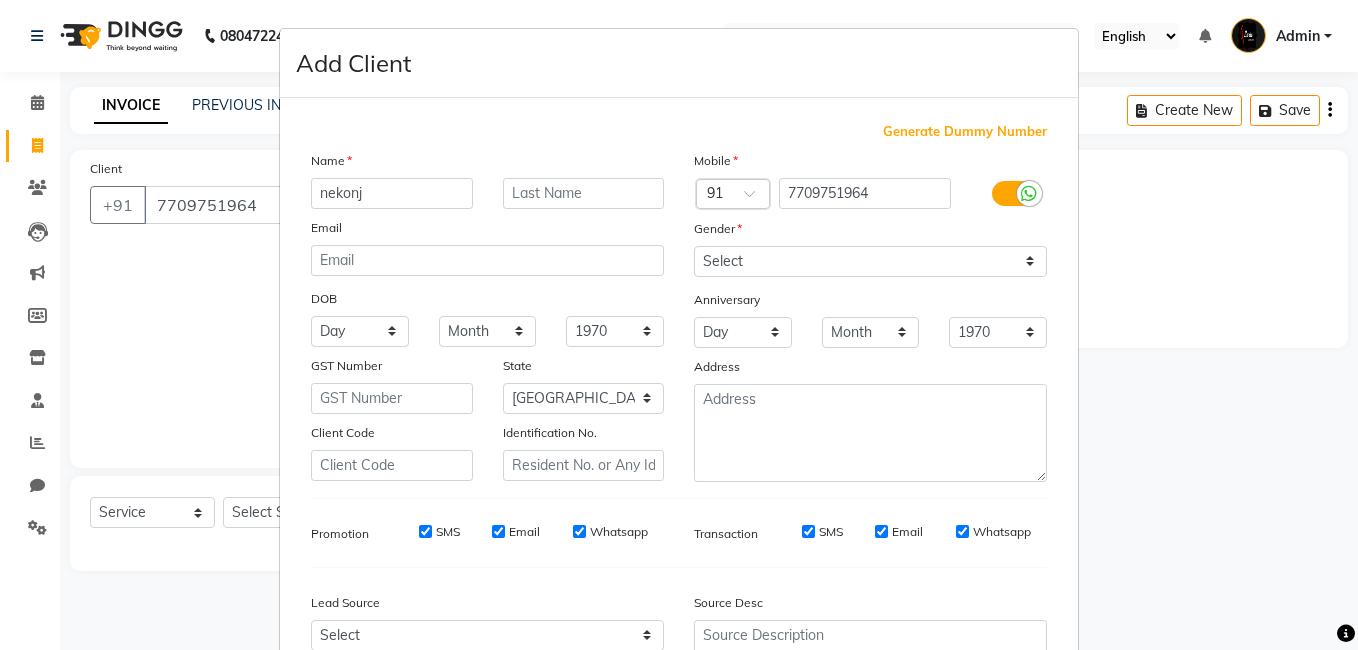 type on "nekonj" 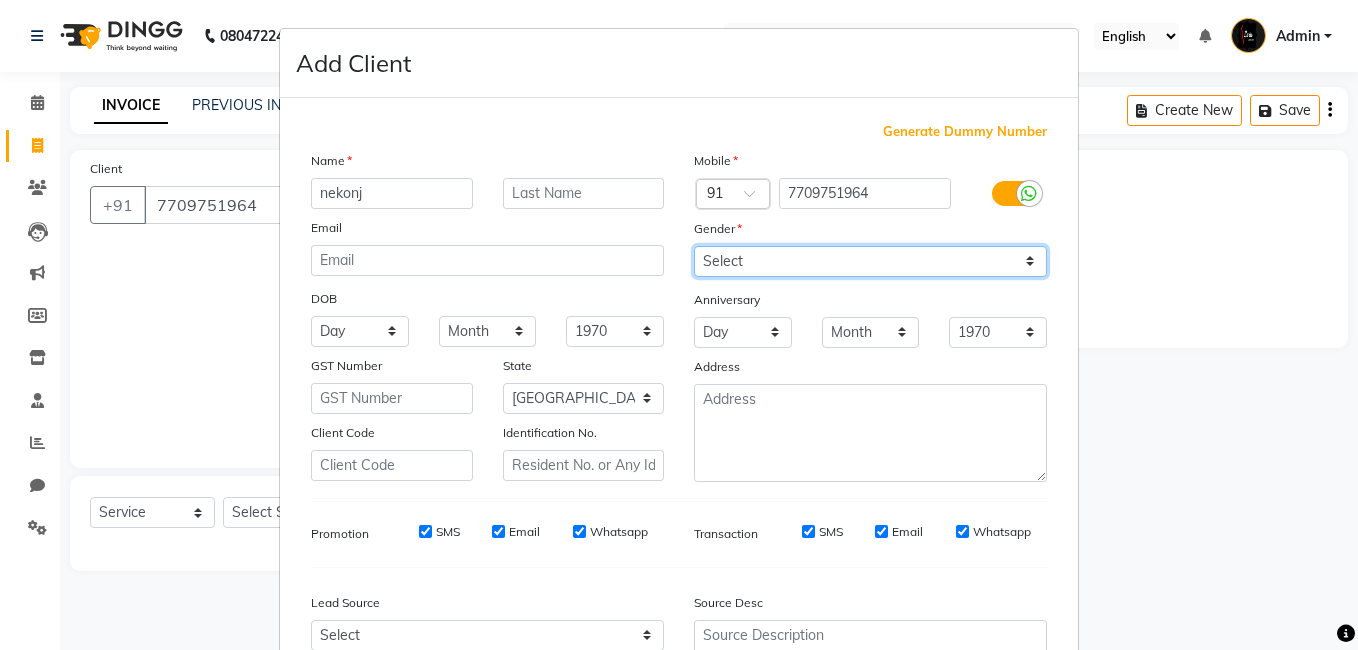 click on "Select [DEMOGRAPHIC_DATA] [DEMOGRAPHIC_DATA] Other Prefer Not To Say" at bounding box center (870, 261) 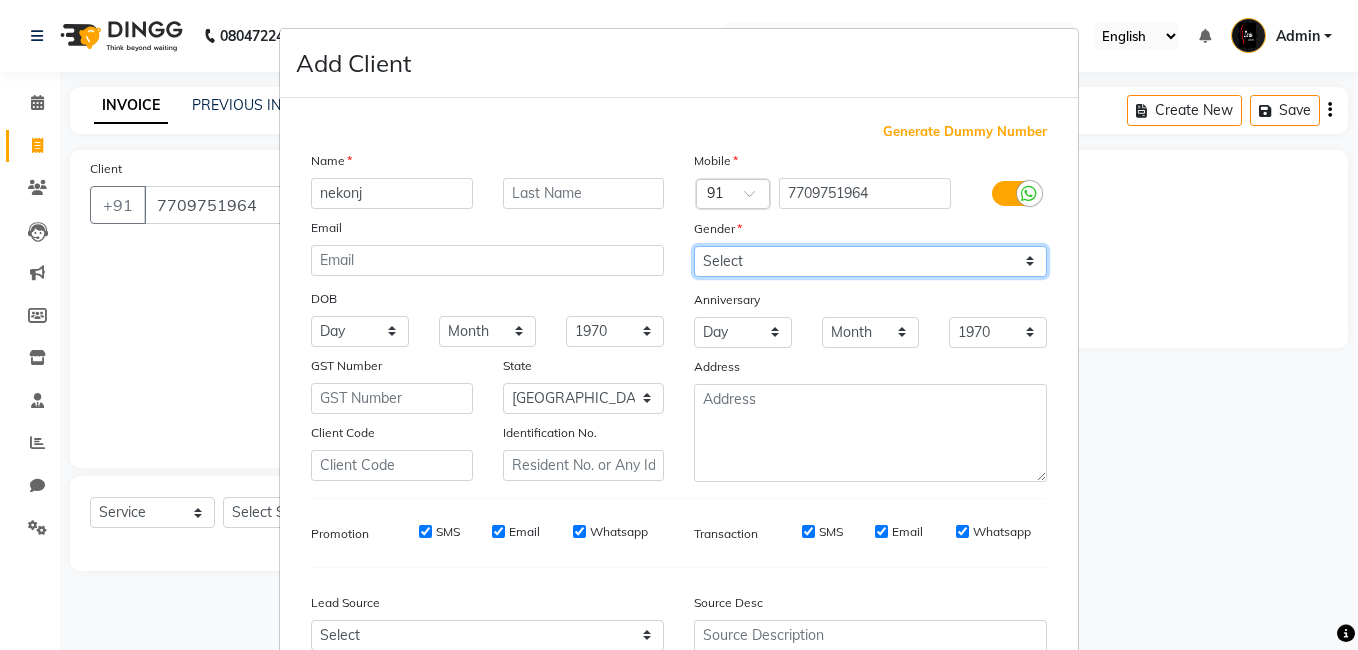 select on "[DEMOGRAPHIC_DATA]" 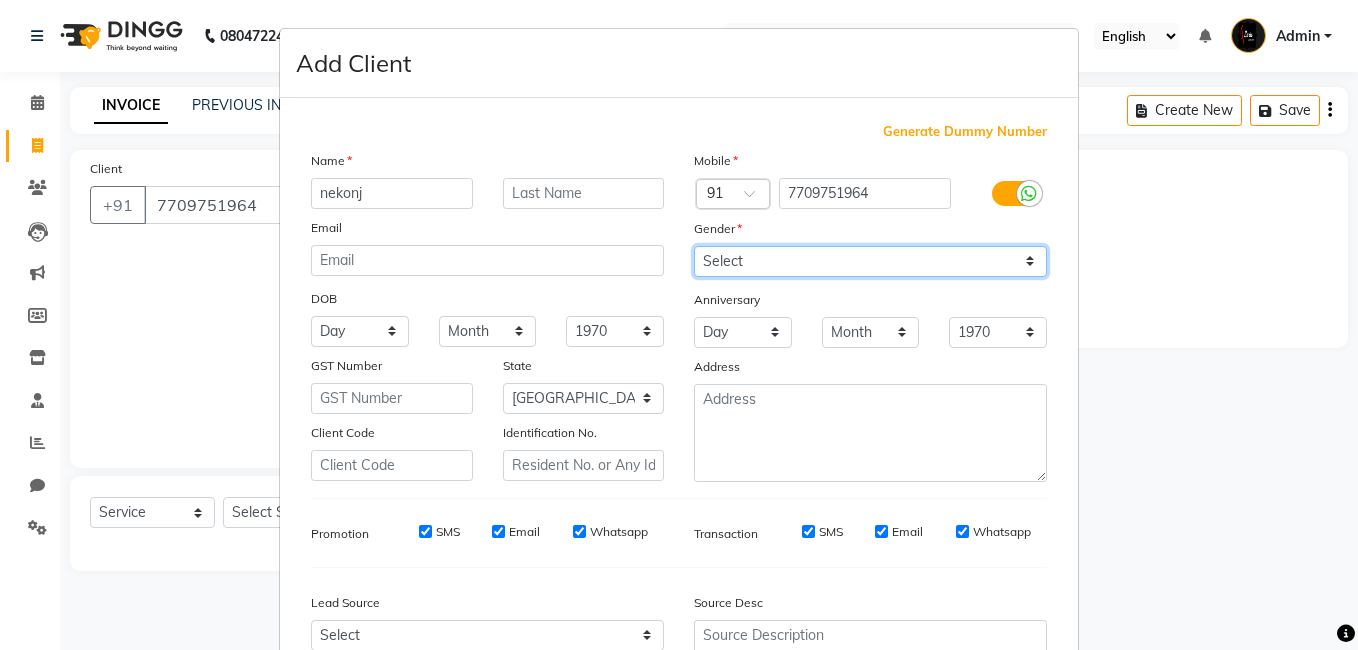 click on "Select [DEMOGRAPHIC_DATA] [DEMOGRAPHIC_DATA] Other Prefer Not To Say" at bounding box center [870, 261] 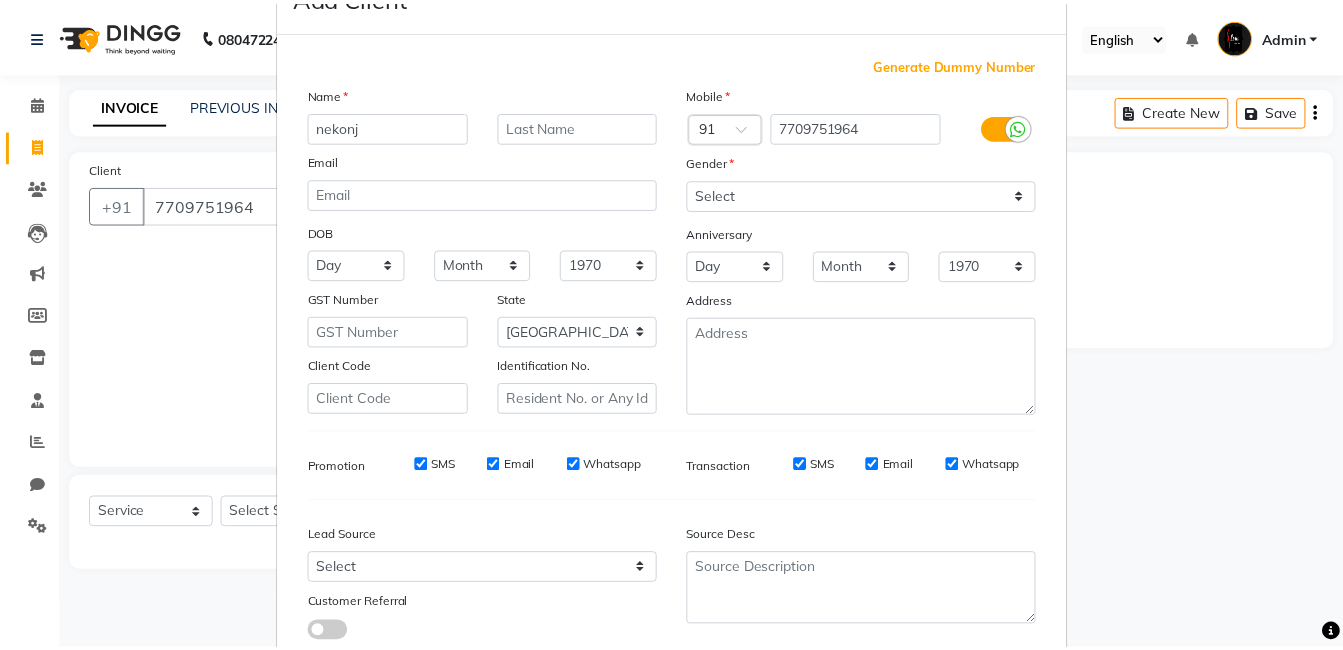 scroll, scrollTop: 199, scrollLeft: 0, axis: vertical 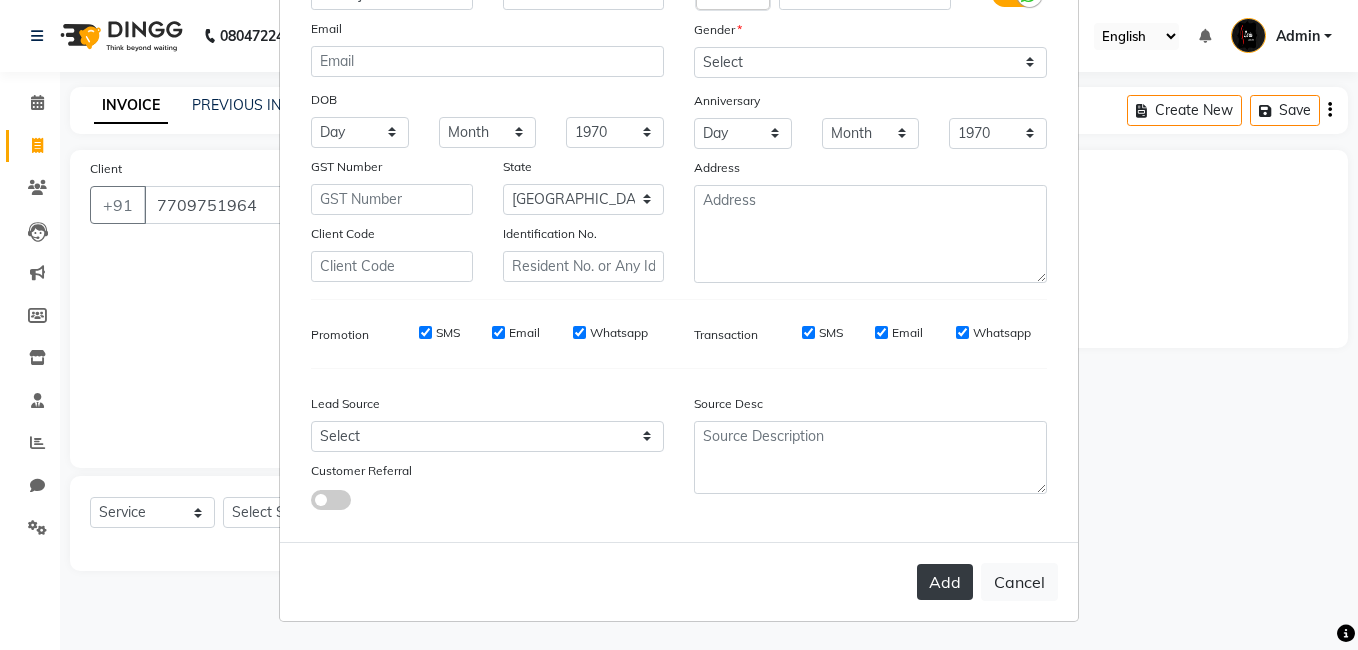 click on "Add" at bounding box center (945, 582) 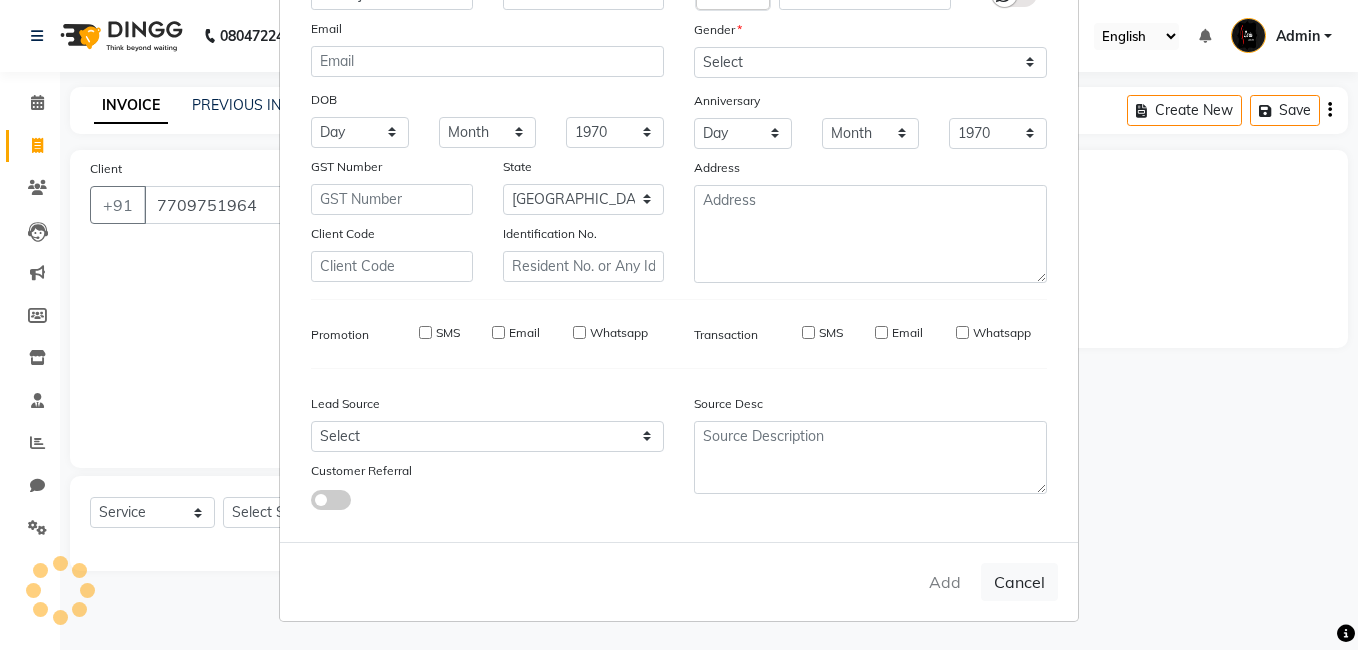 type 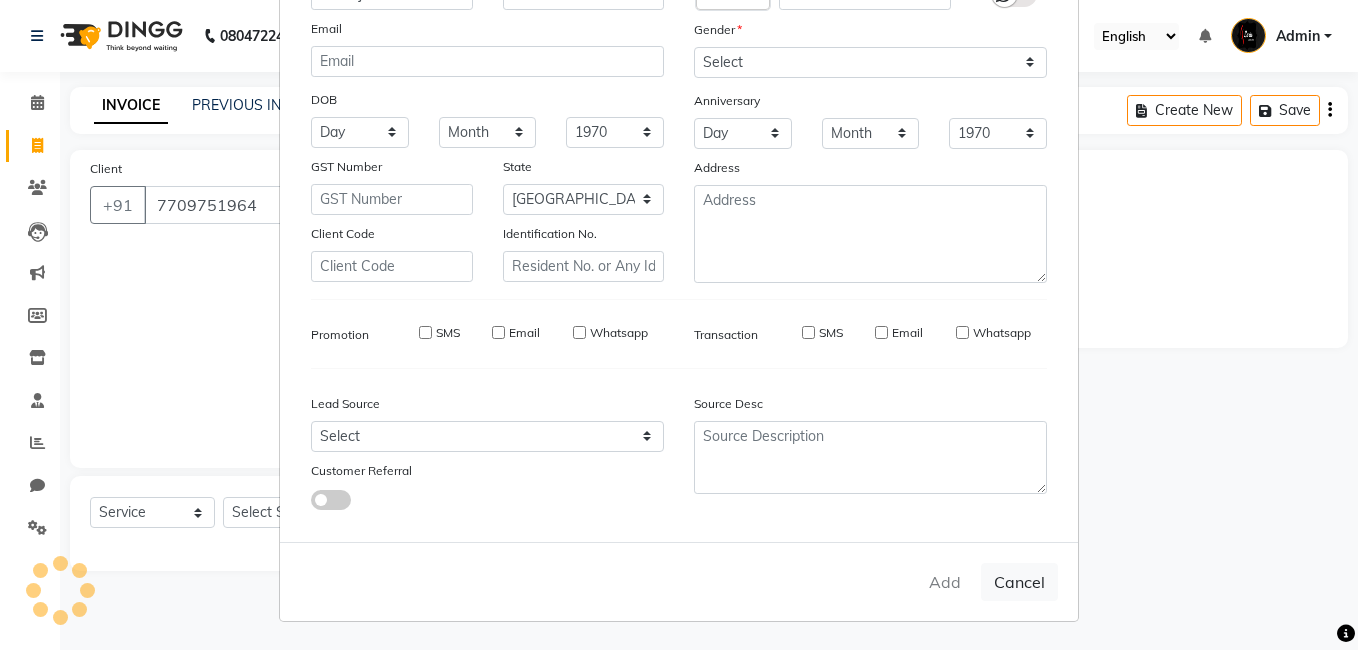 select 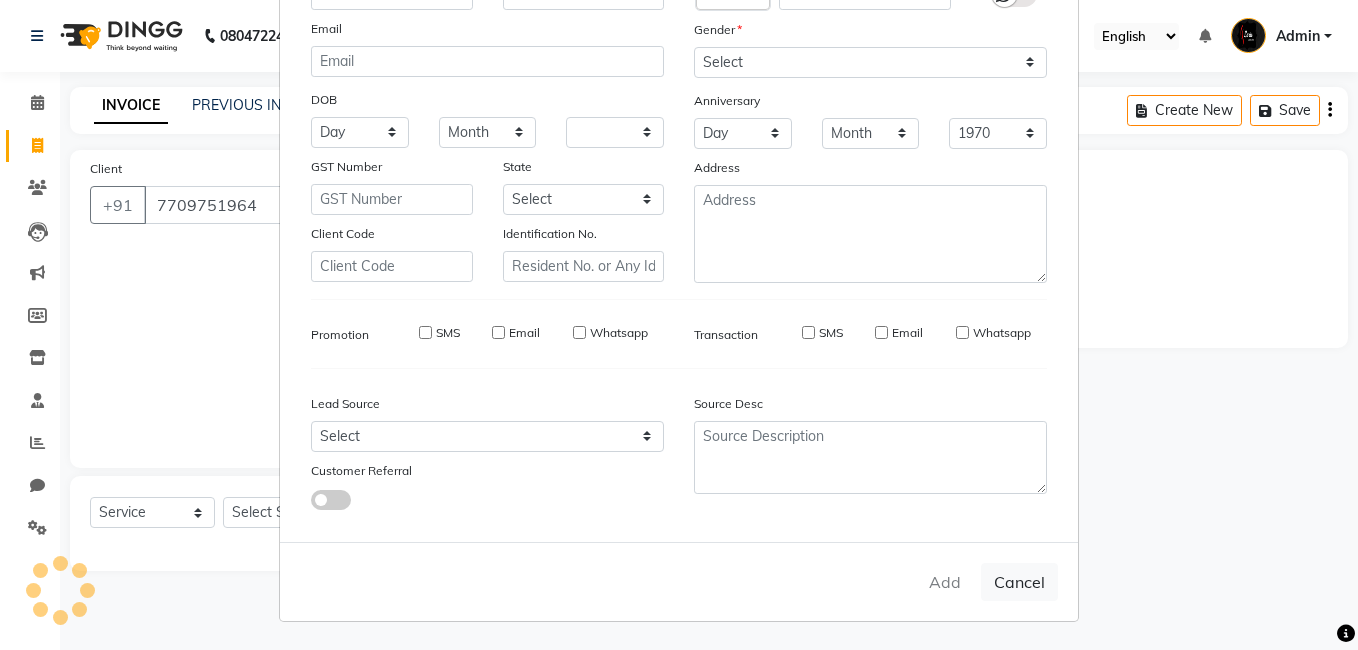 select 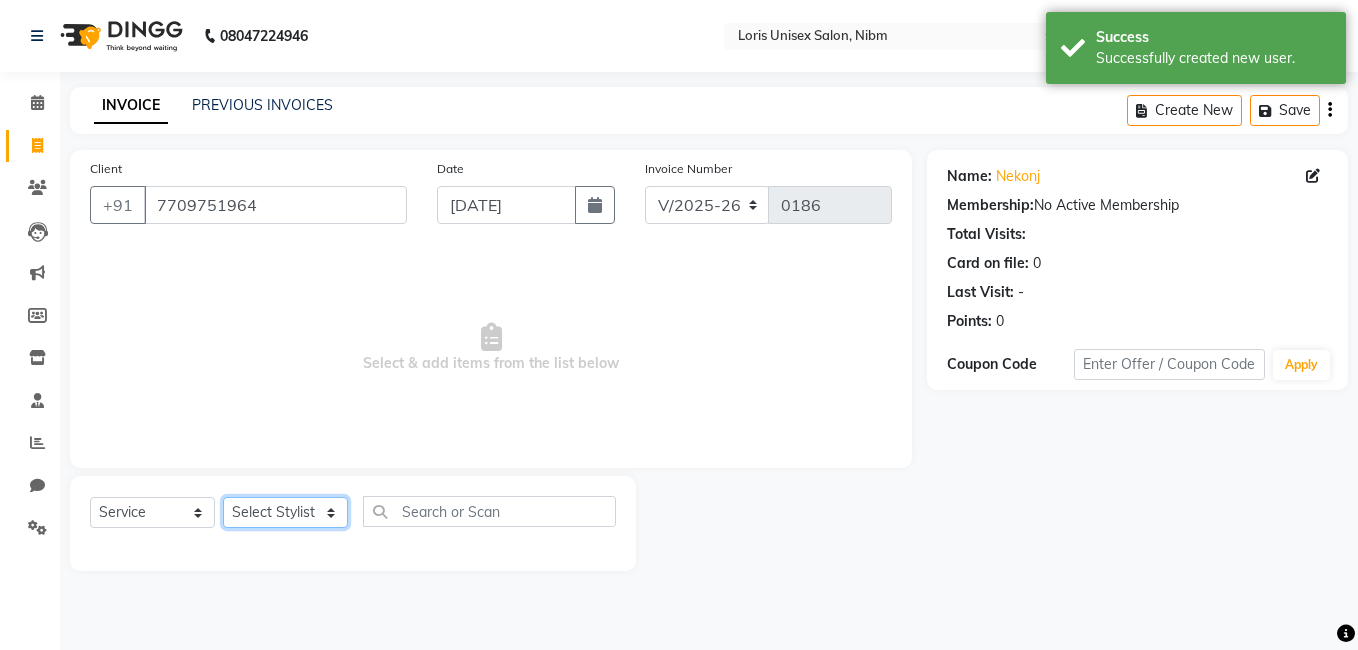 click on "Select Stylist [PERSON_NAME] Lucky MAJIT Manager [PERSON_NAME] [PERSON_NAME] [PERSON_NAME]  VAISHALIE MAM [PERSON_NAME]" 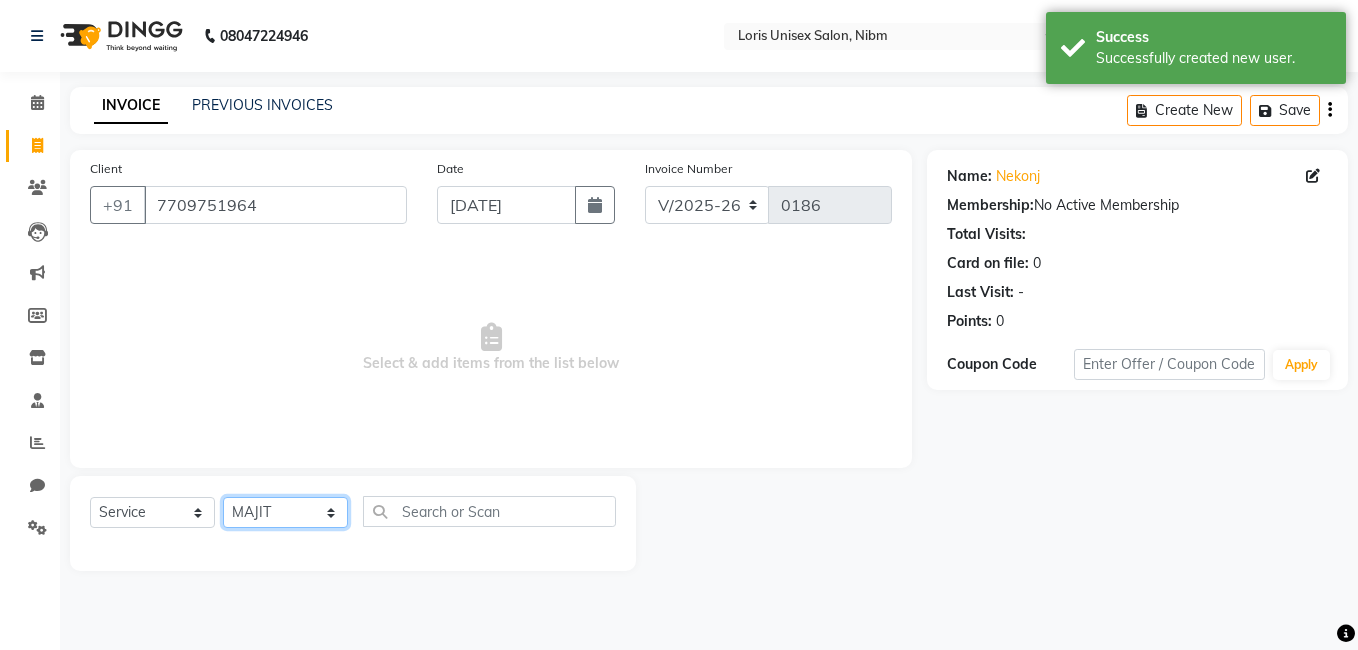 click on "Select Stylist [PERSON_NAME] Lucky MAJIT Manager [PERSON_NAME] [PERSON_NAME] [PERSON_NAME]  VAISHALIE MAM [PERSON_NAME]" 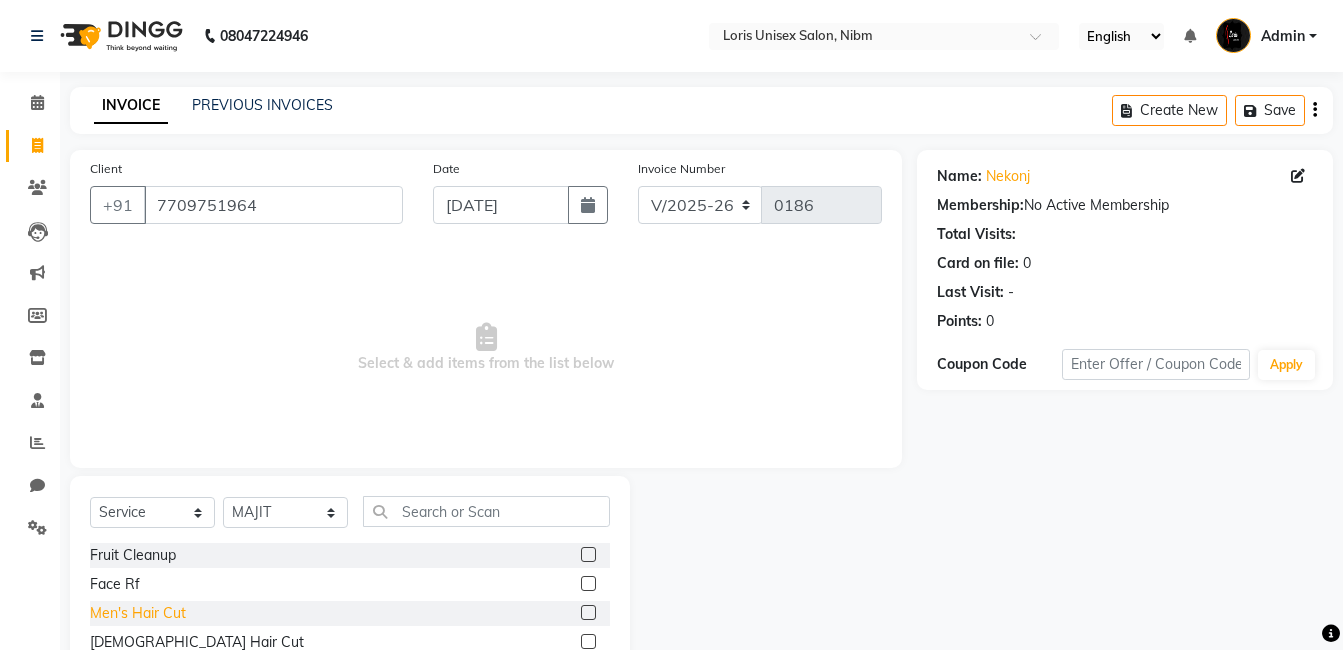 click on "Men's Hair Cut" 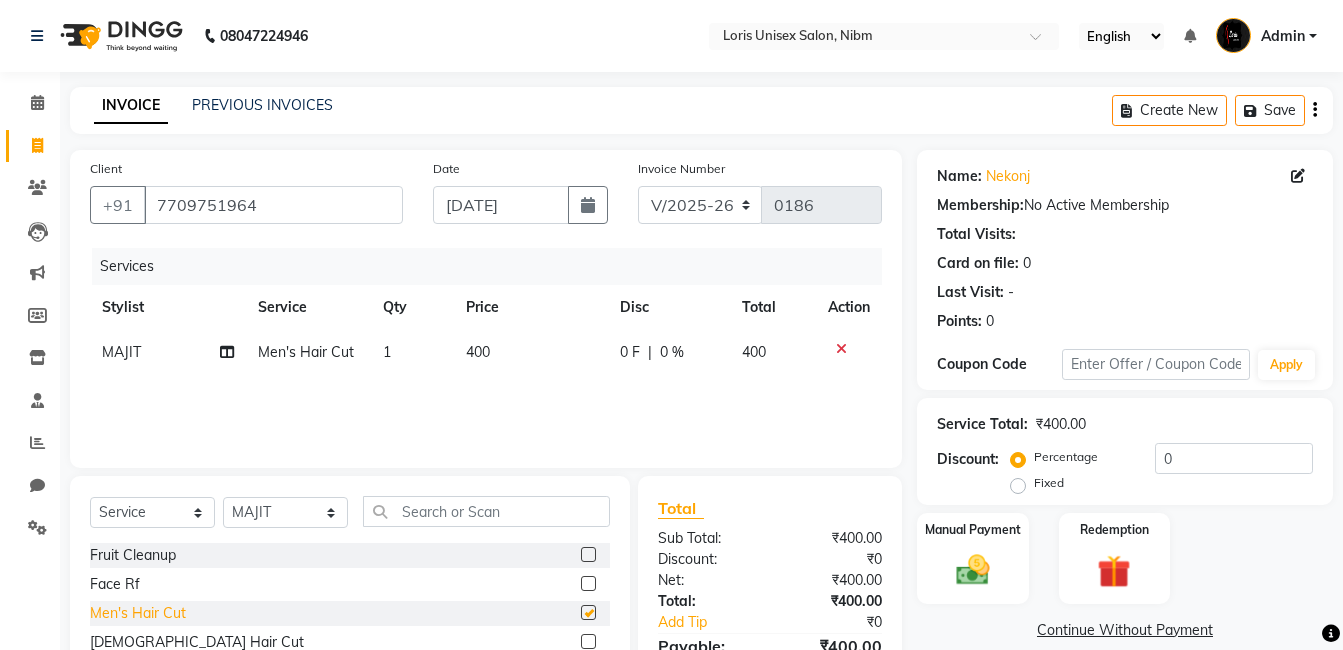 checkbox on "false" 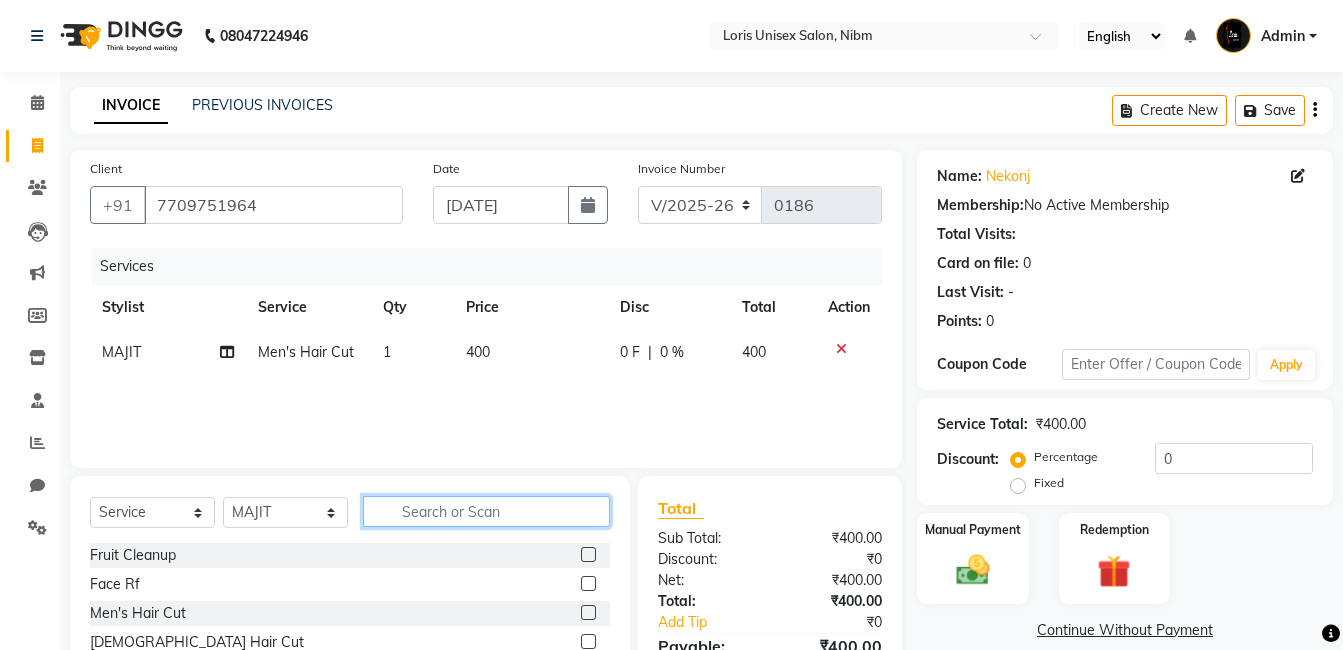 click 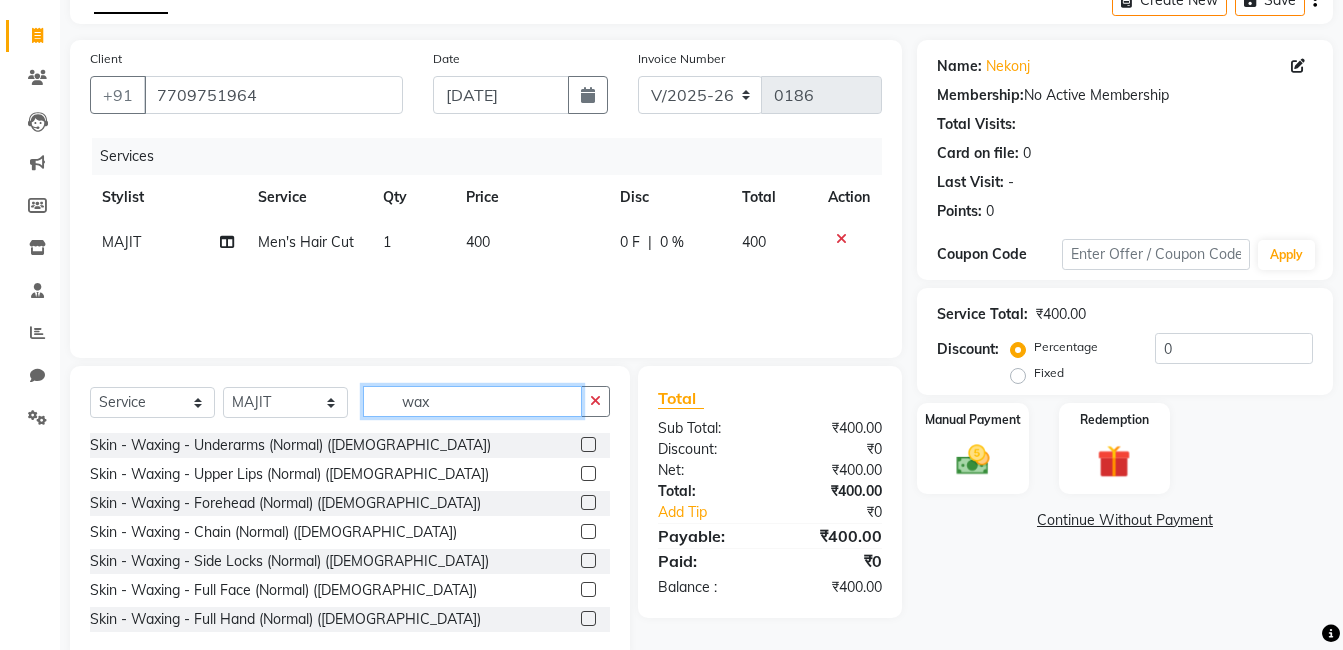 scroll, scrollTop: 151, scrollLeft: 0, axis: vertical 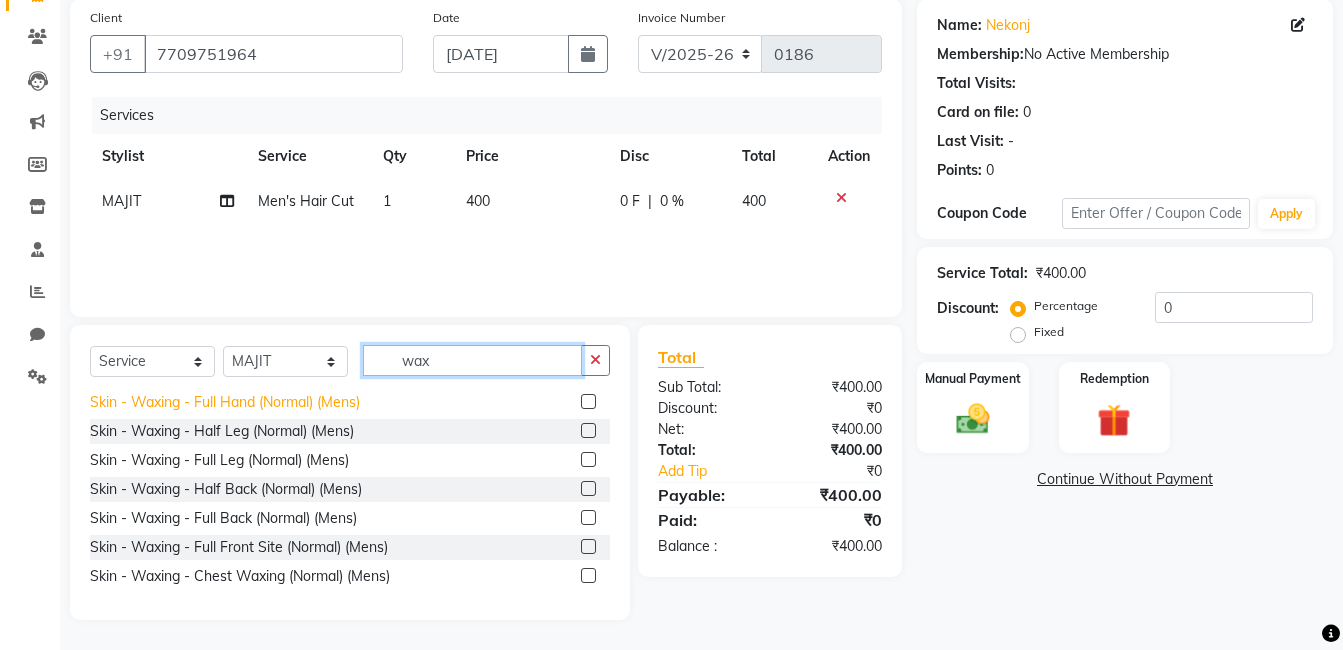 type on "wax" 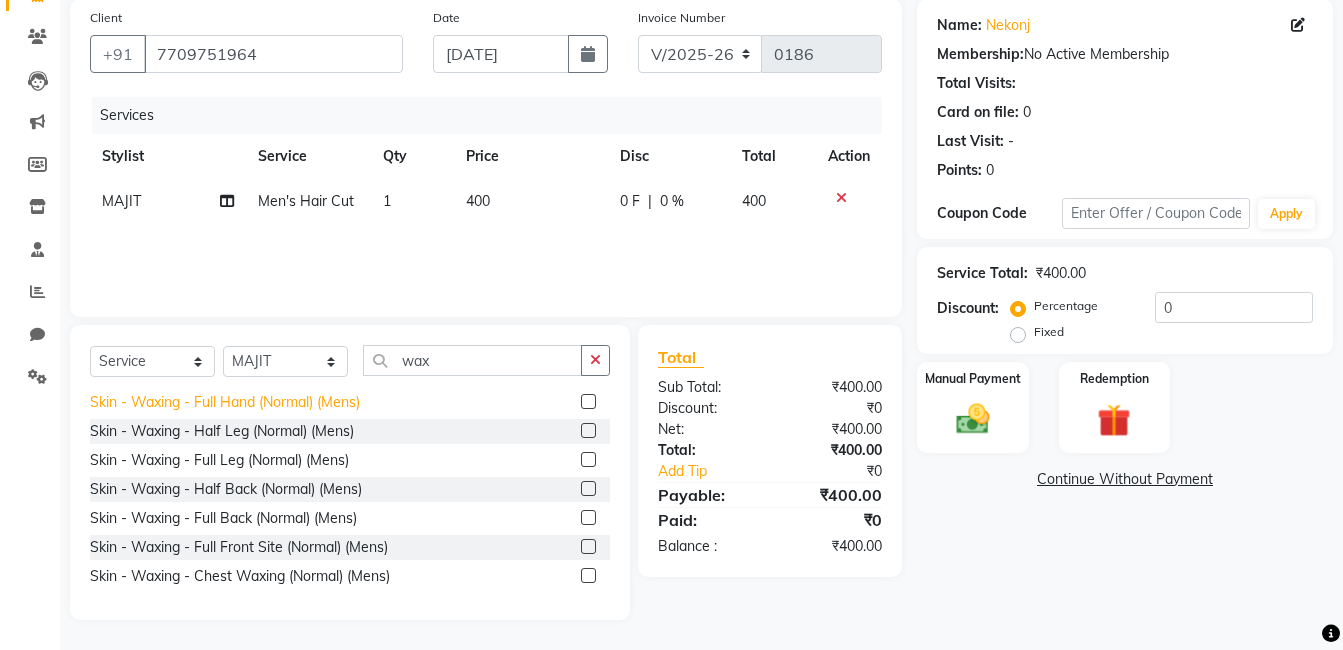 click on "Skin - Waxing - Full Hand (Normal) (Mens)" 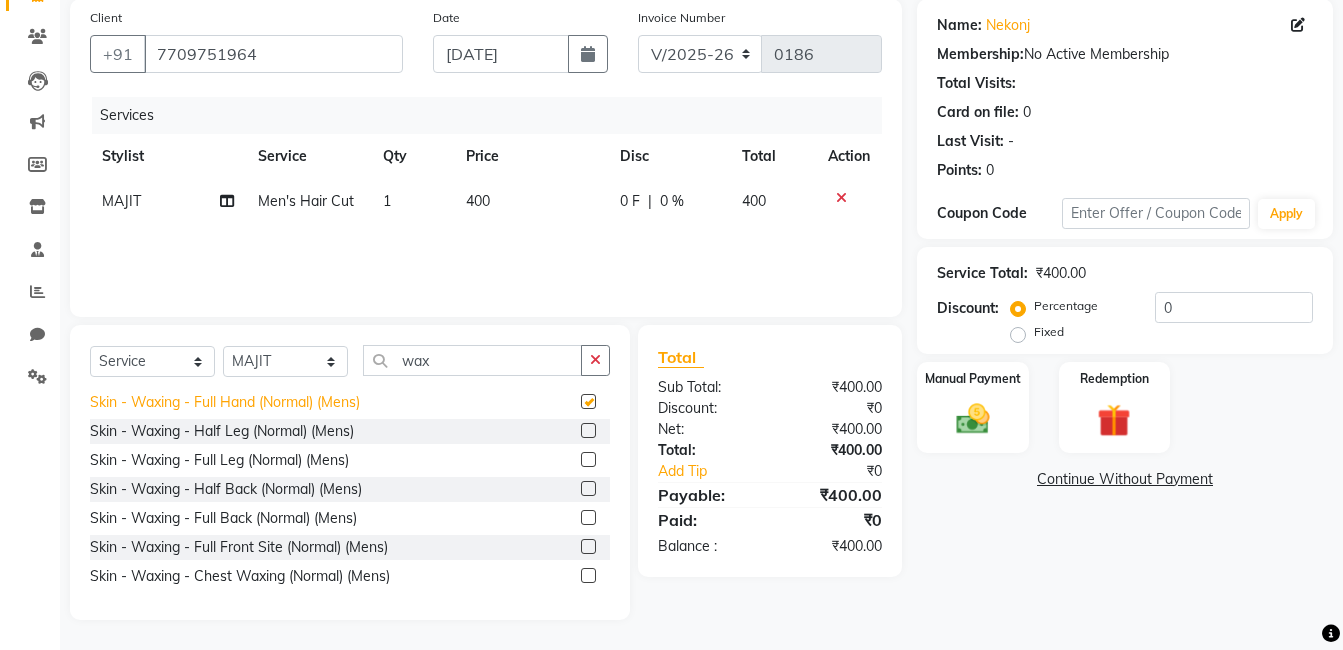 checkbox on "false" 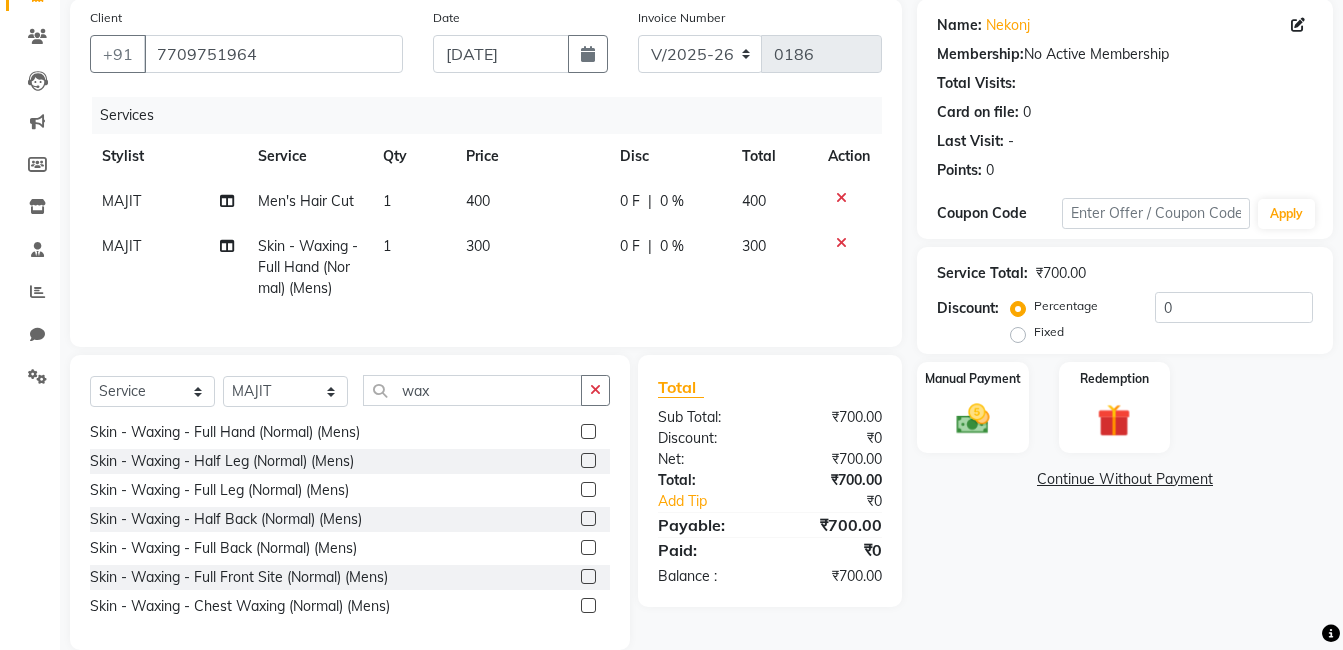 click on "300" 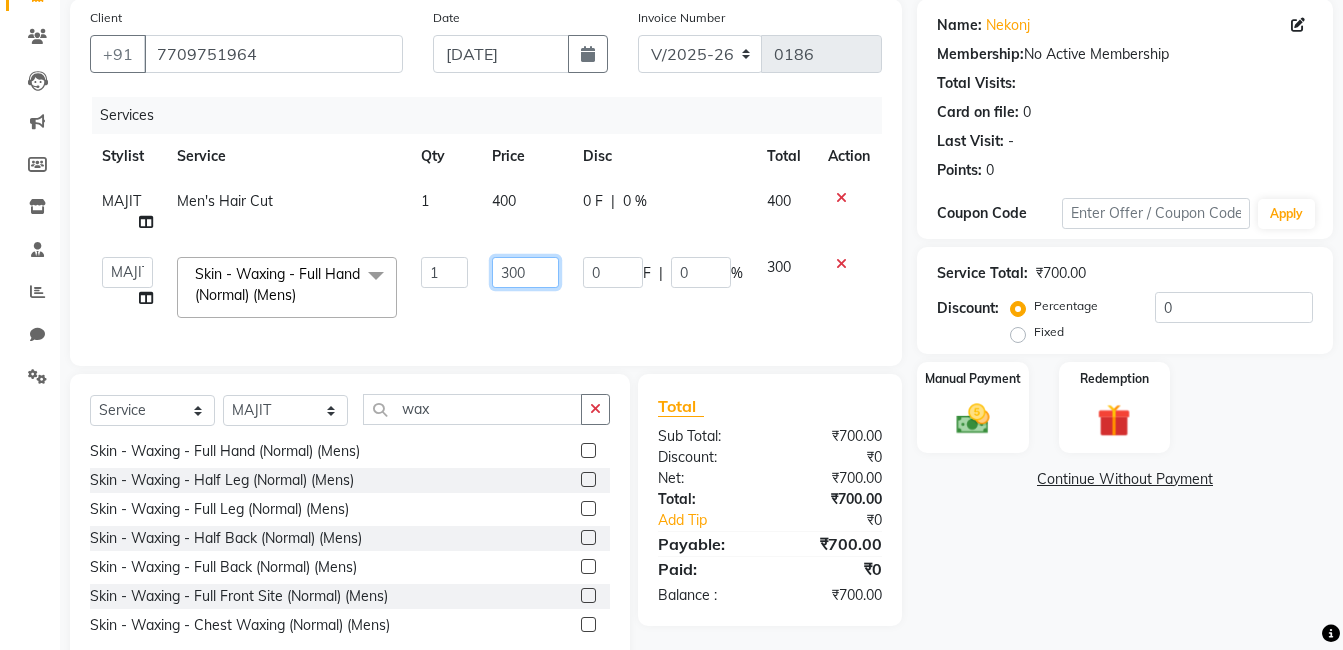 click on "300" 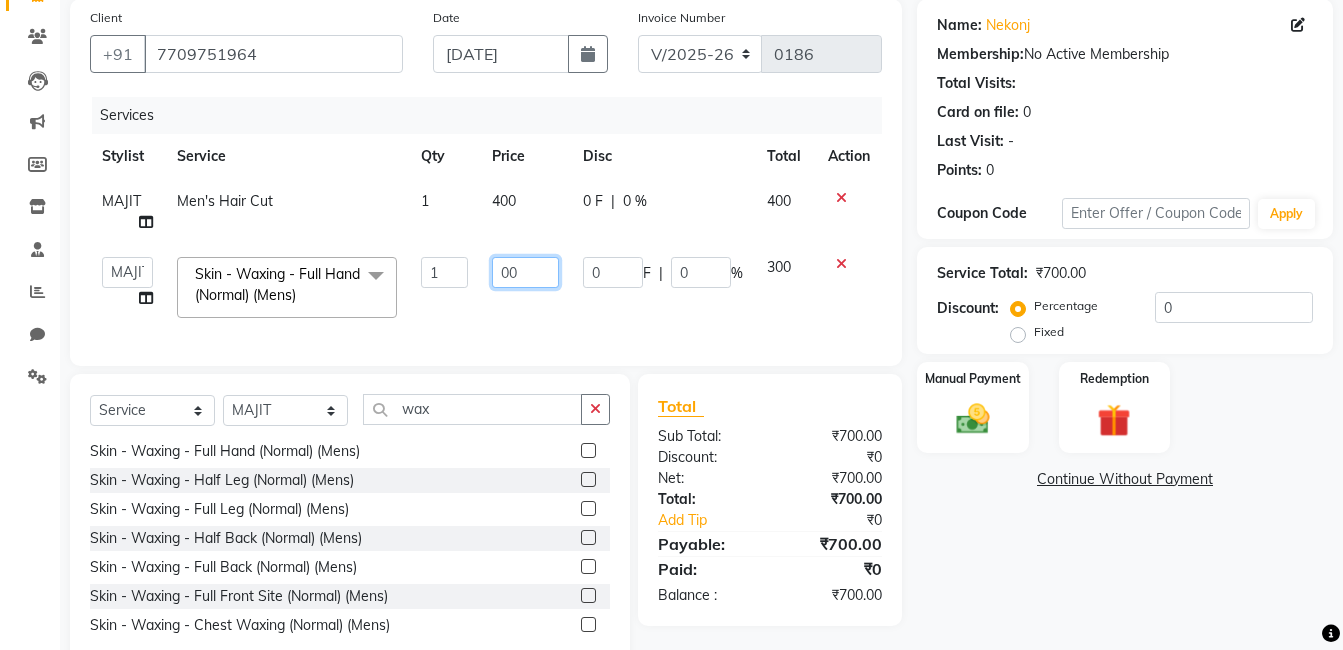 type on "500" 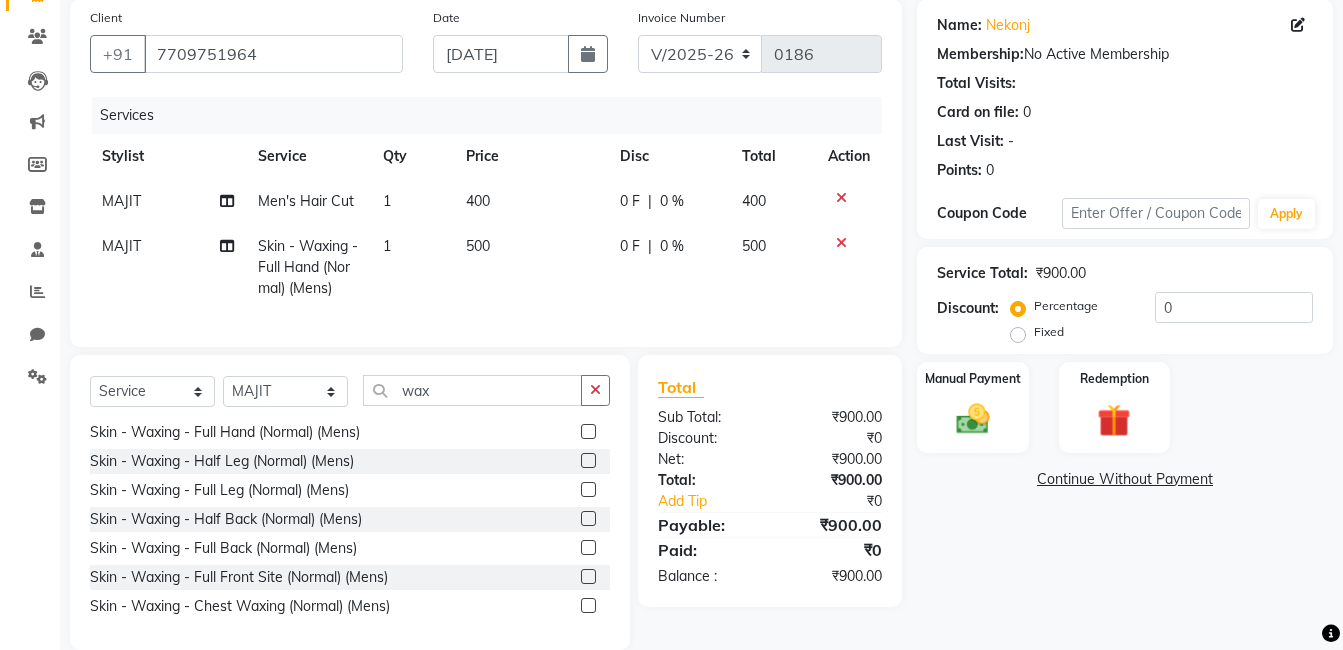 click on "400" 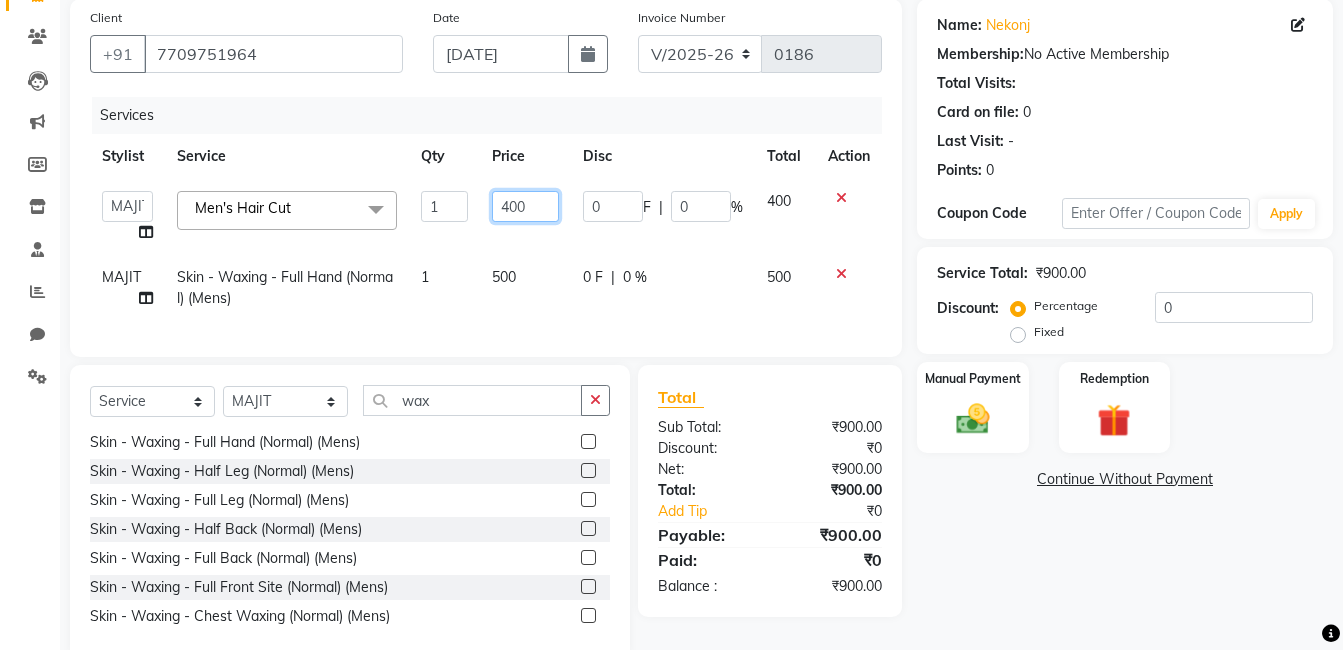 click on "400" 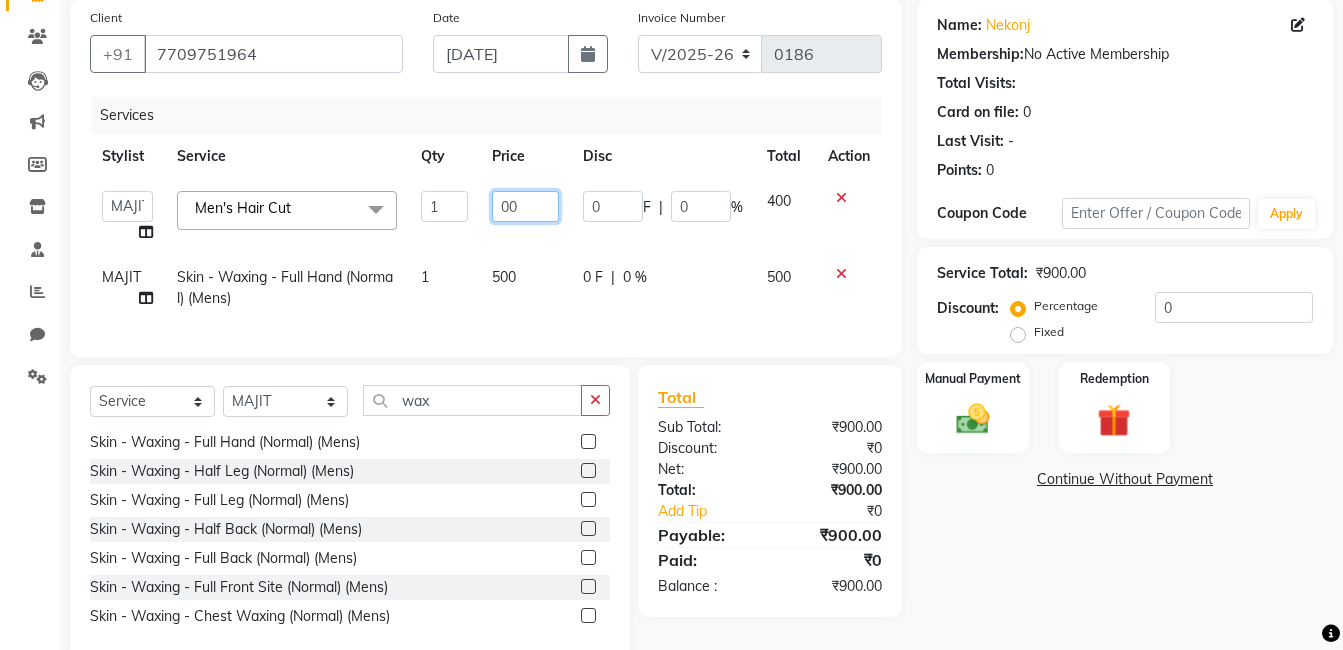 type on "500" 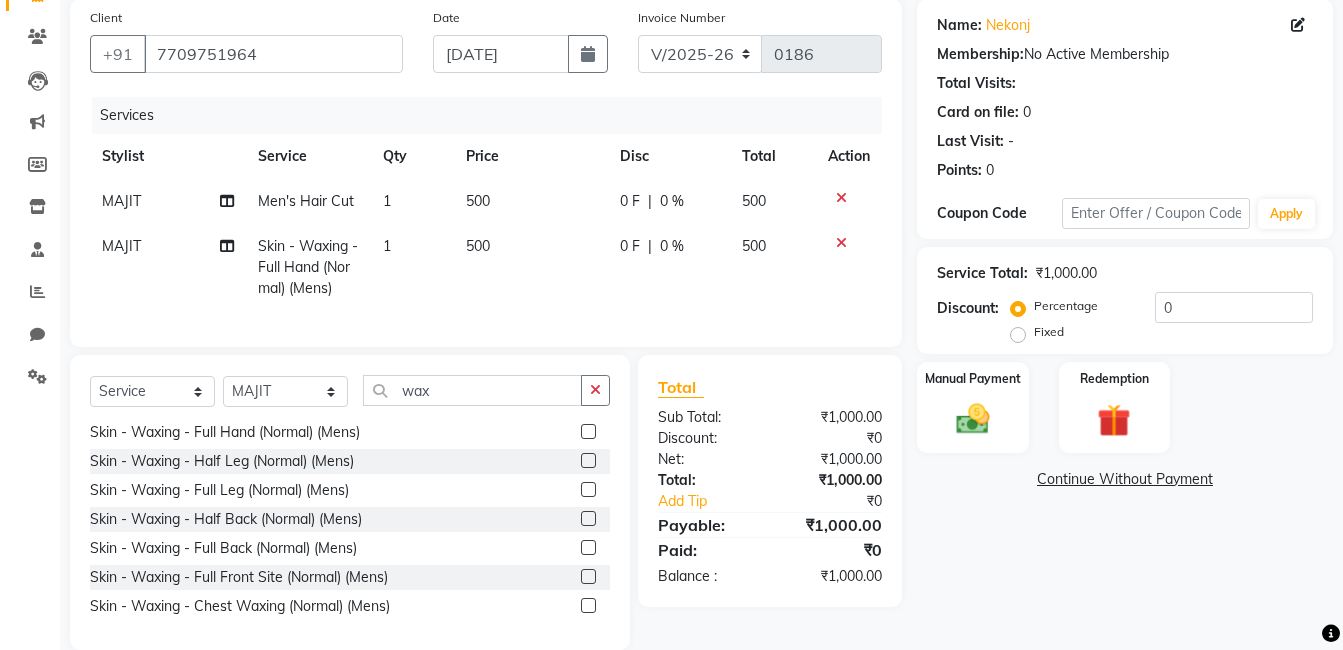 click on "Total" 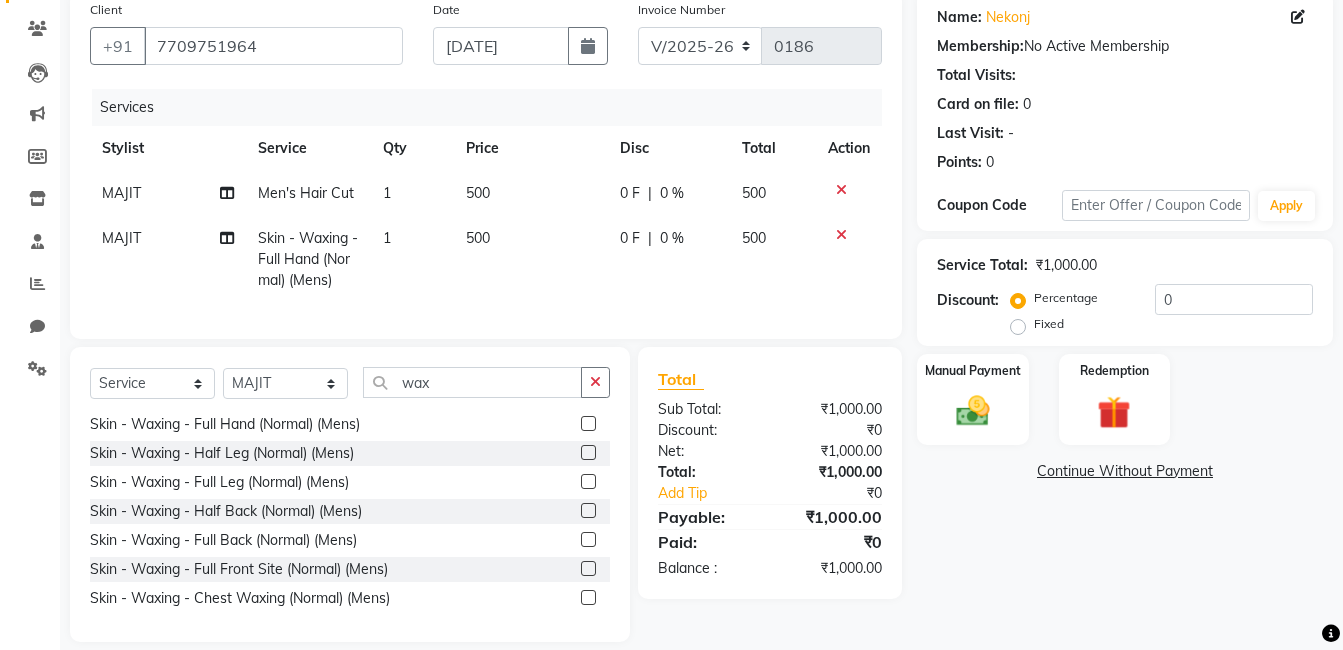 scroll, scrollTop: 196, scrollLeft: 0, axis: vertical 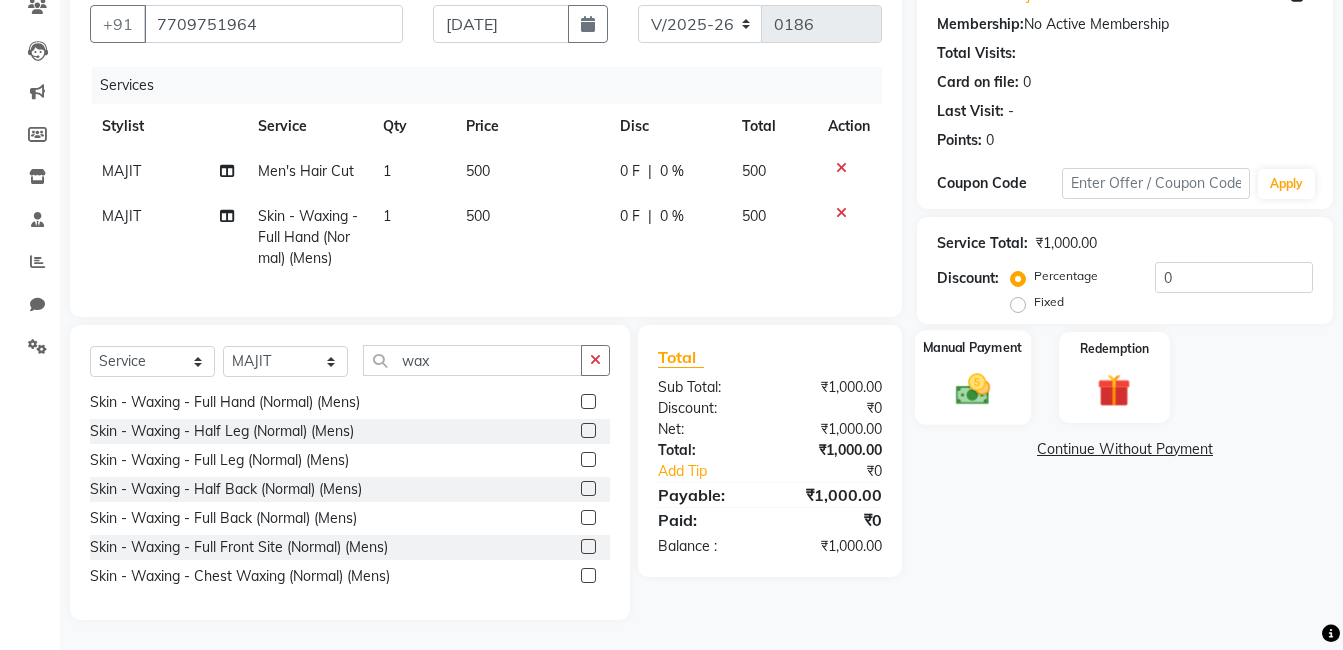 click 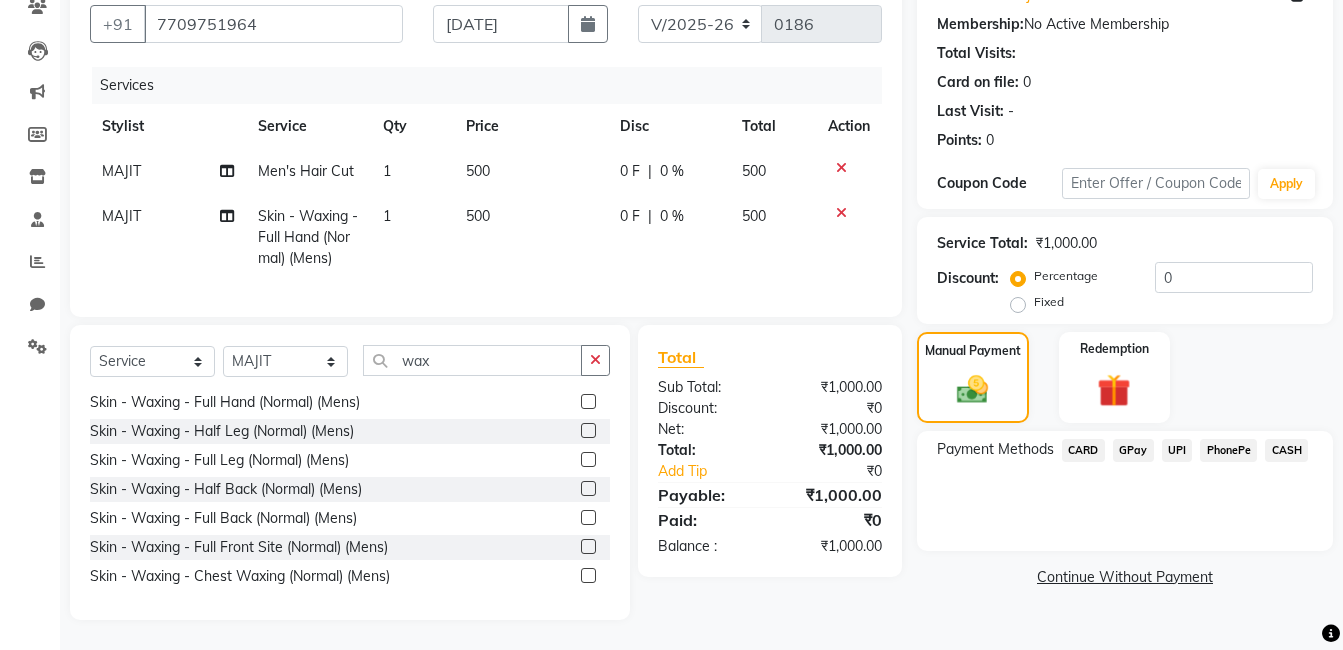 click on "GPay" 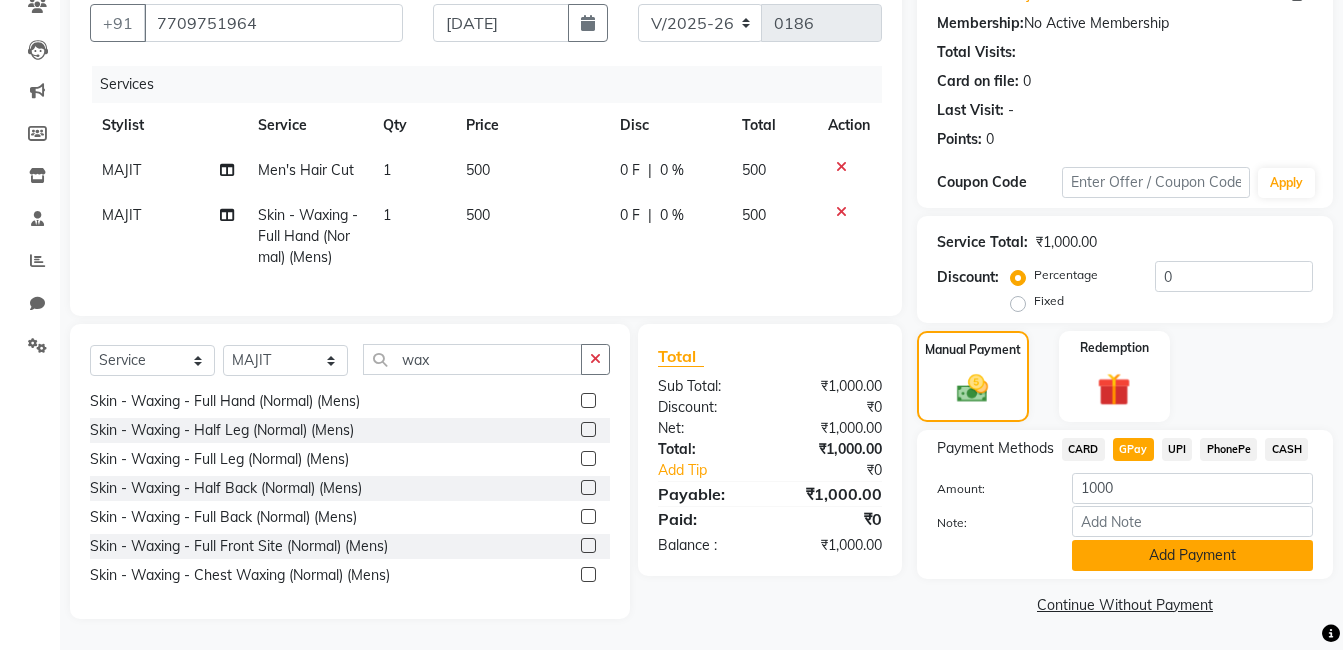 click on "Add Payment" 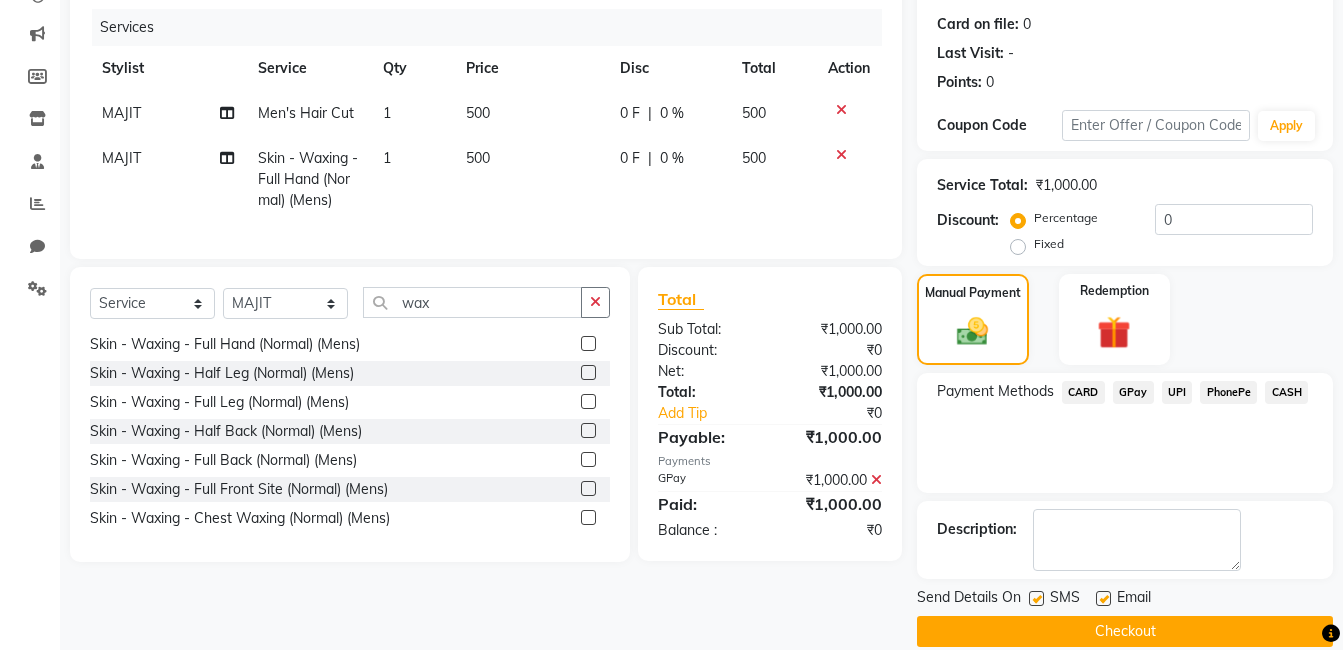 scroll, scrollTop: 266, scrollLeft: 0, axis: vertical 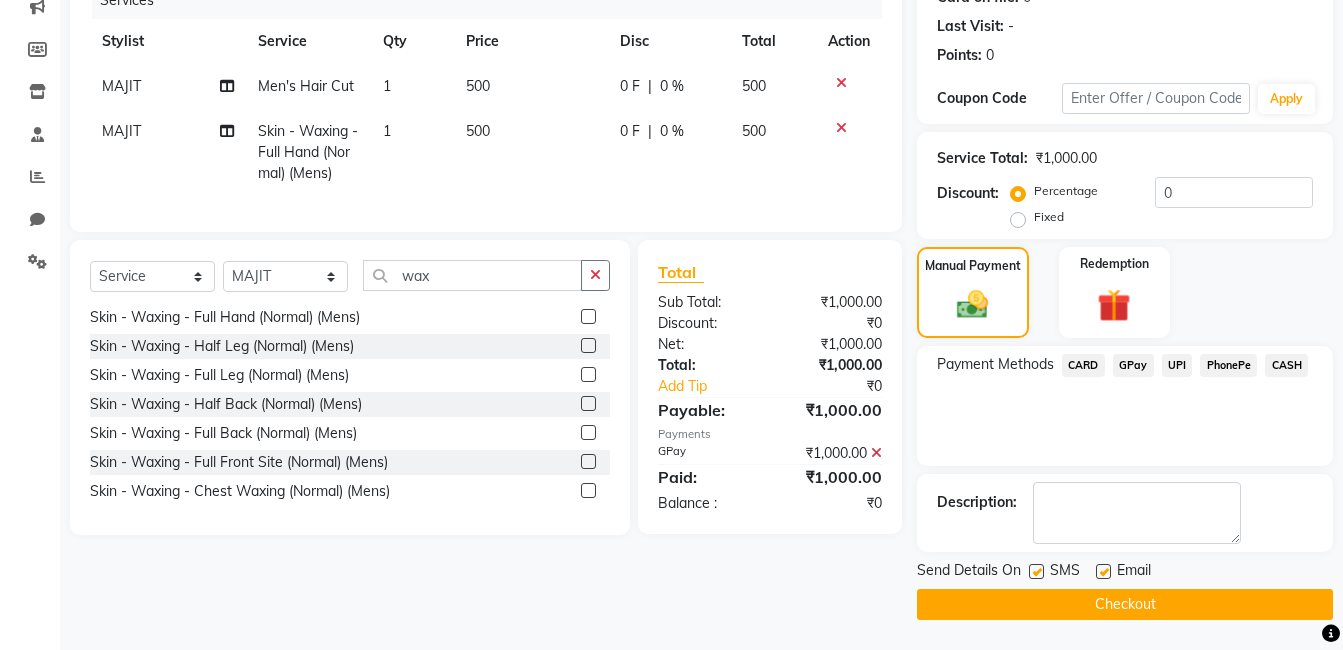 click on "Checkout" 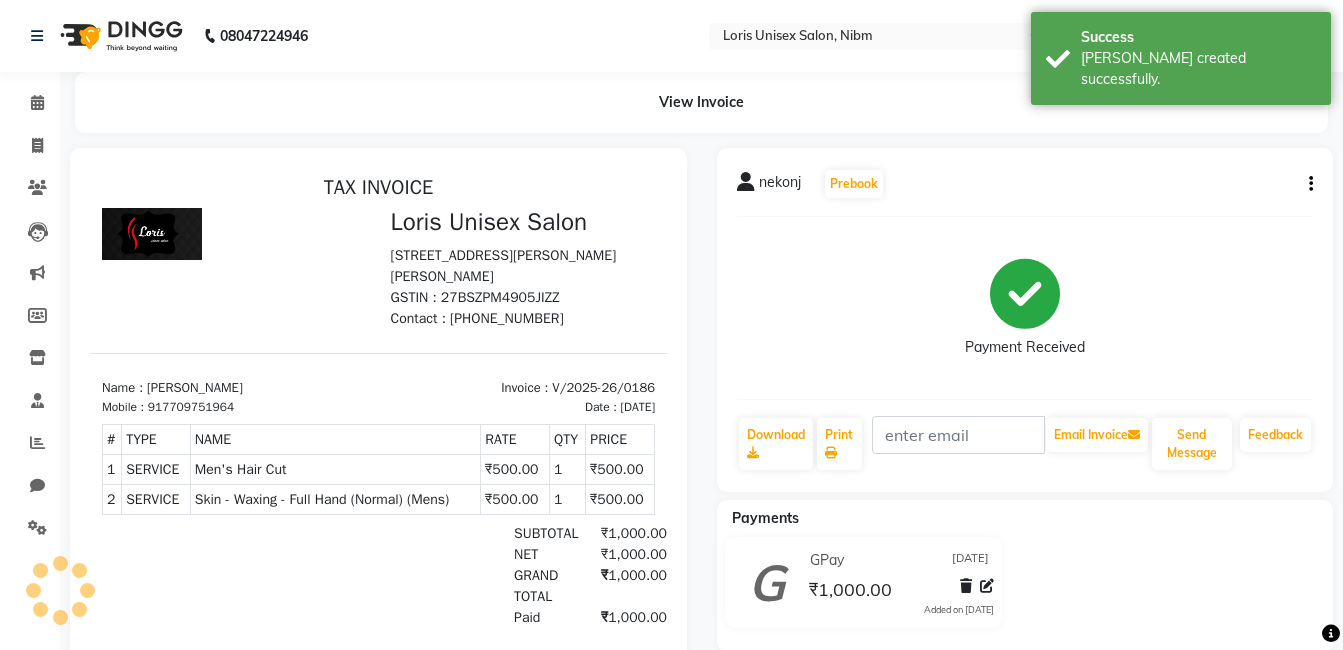 scroll, scrollTop: 0, scrollLeft: 0, axis: both 